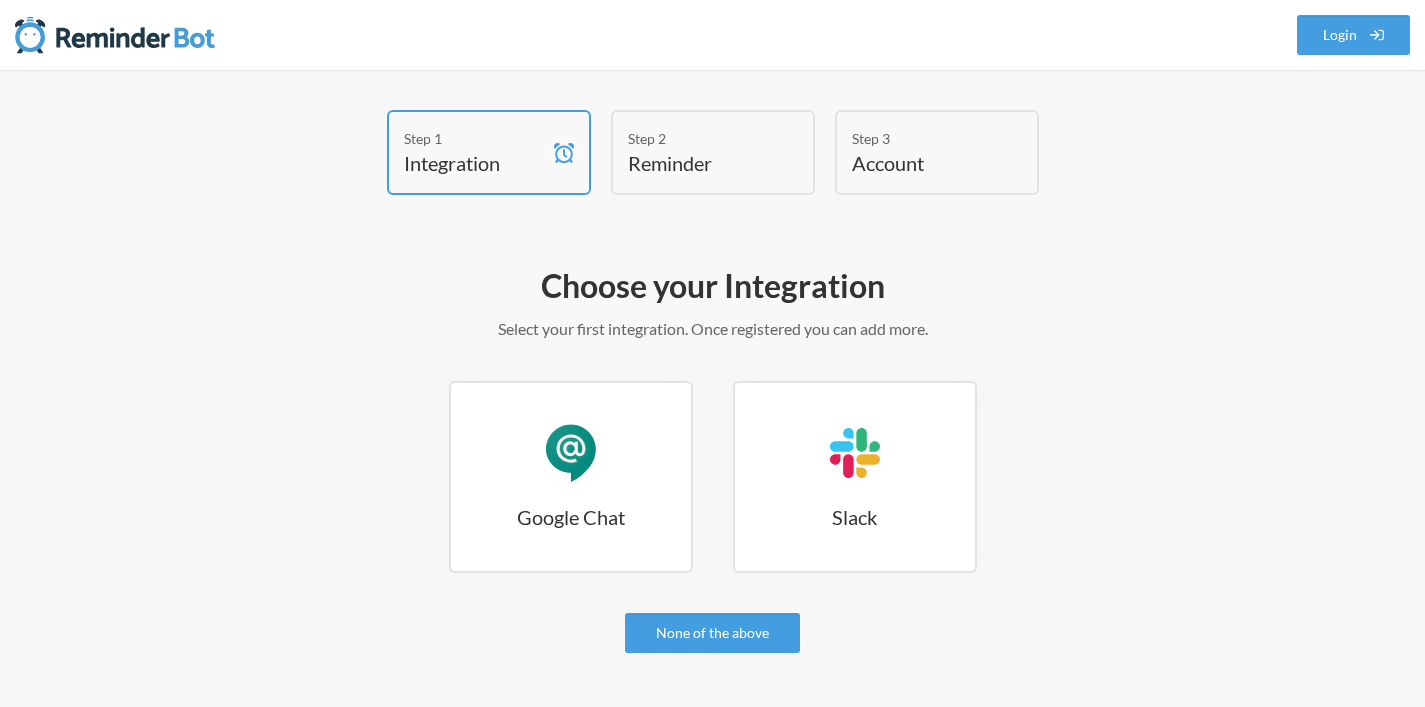 scroll, scrollTop: 0, scrollLeft: 0, axis: both 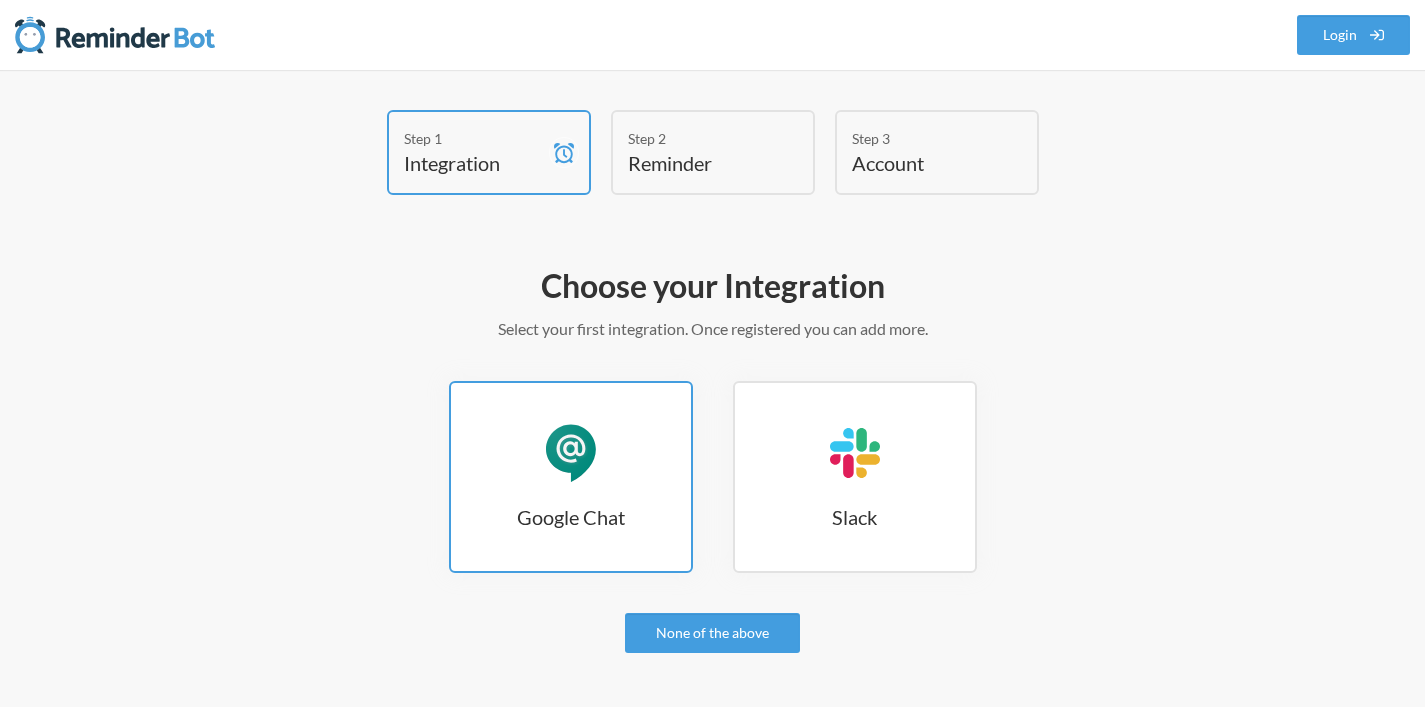 click on "Google Chat   Google Chat" at bounding box center [571, 477] 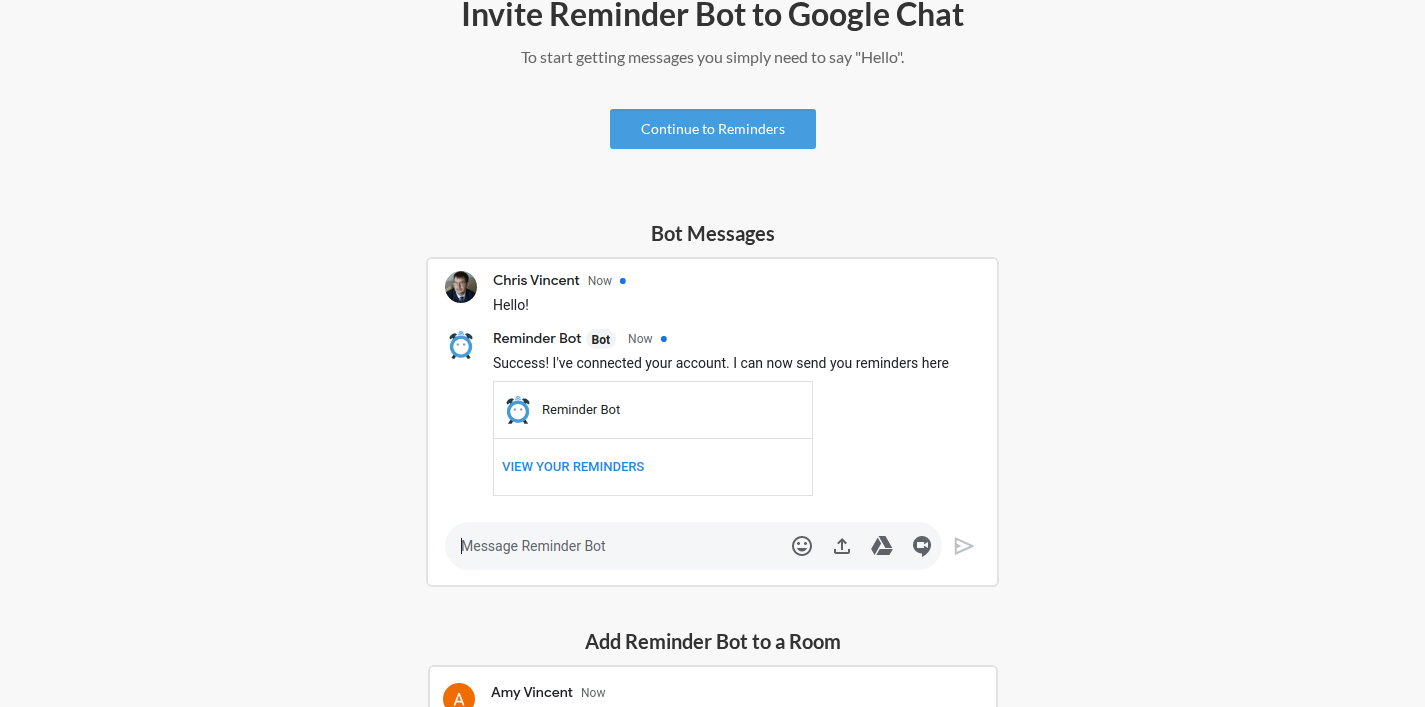 scroll, scrollTop: 283, scrollLeft: 0, axis: vertical 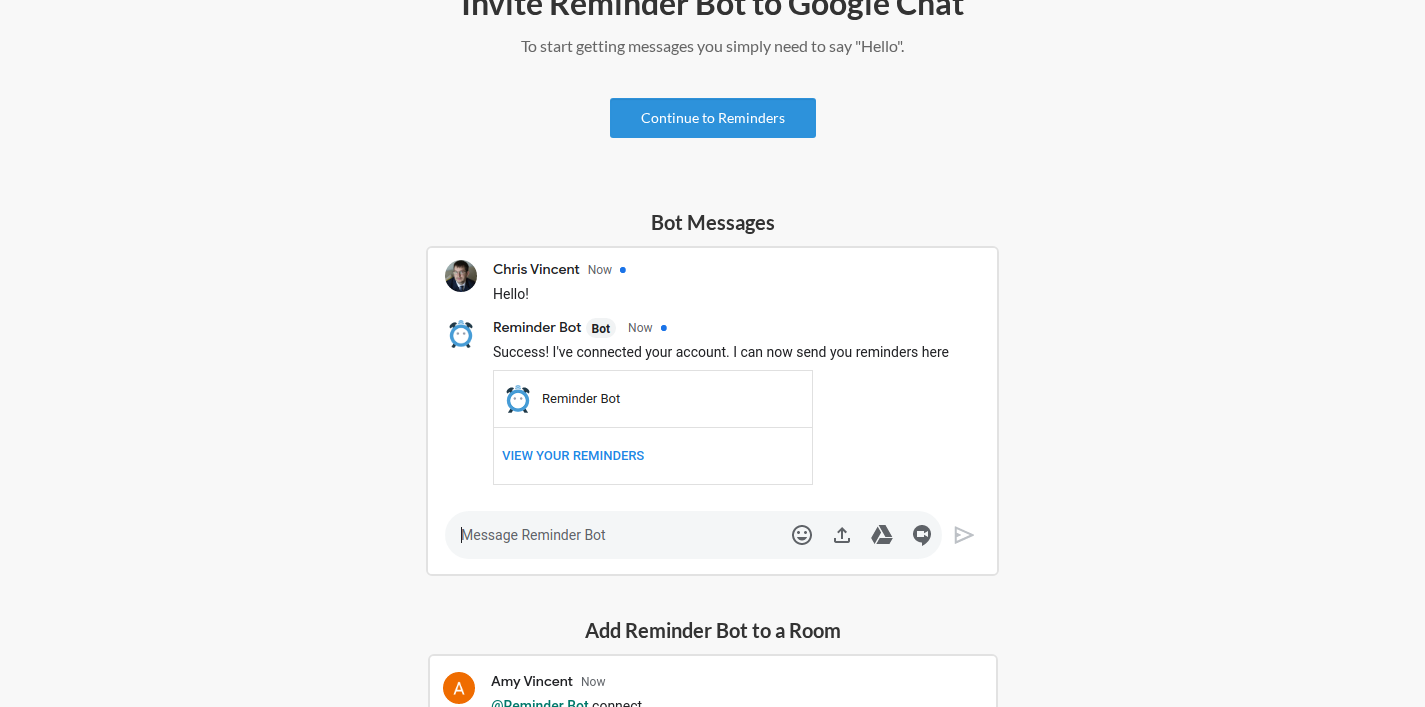 click on "Continue to Reminders" at bounding box center [713, 118] 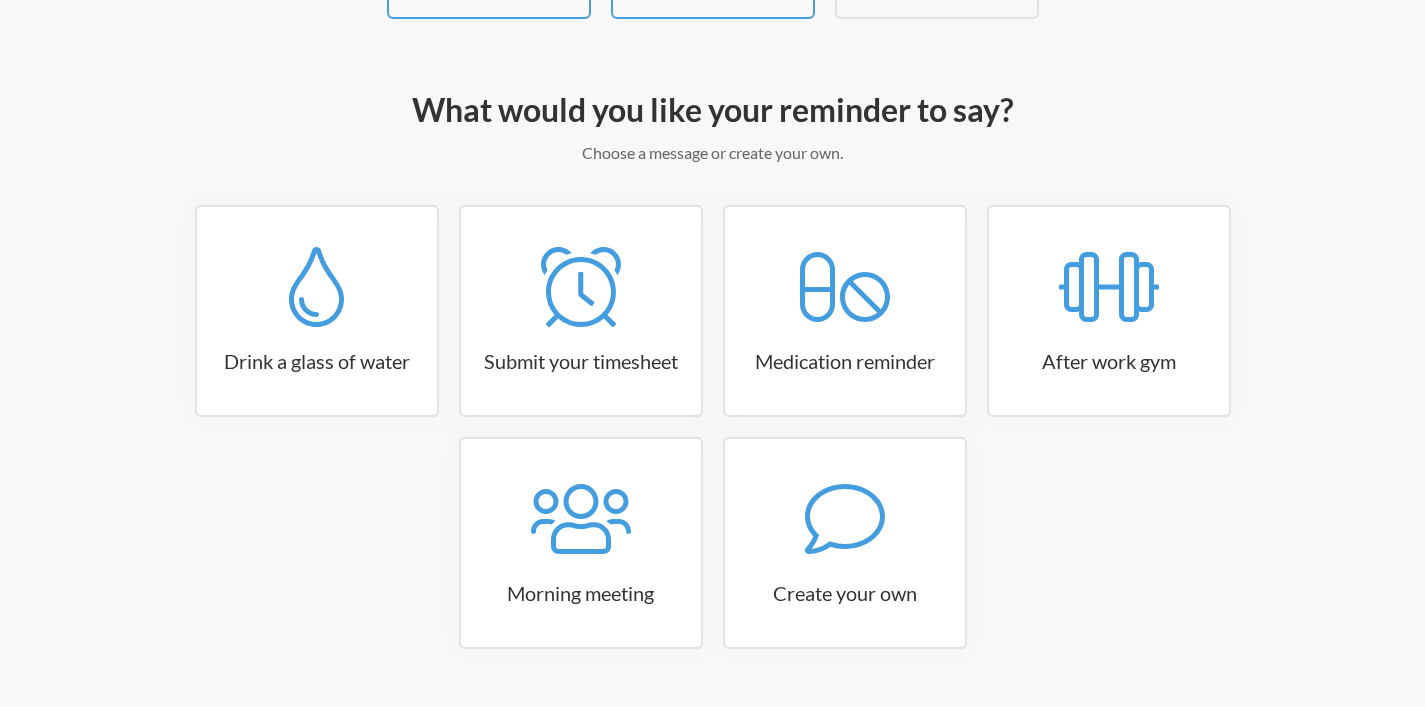 scroll, scrollTop: 227, scrollLeft: 0, axis: vertical 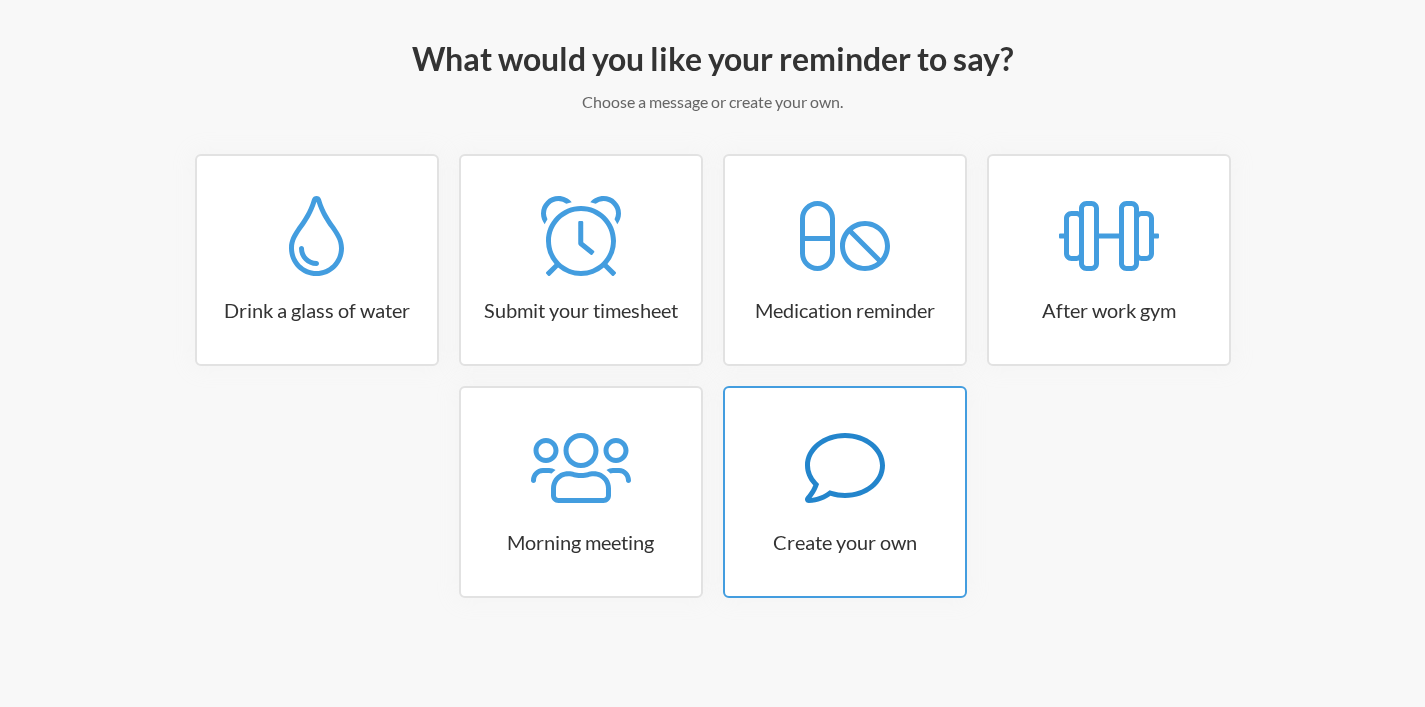 click 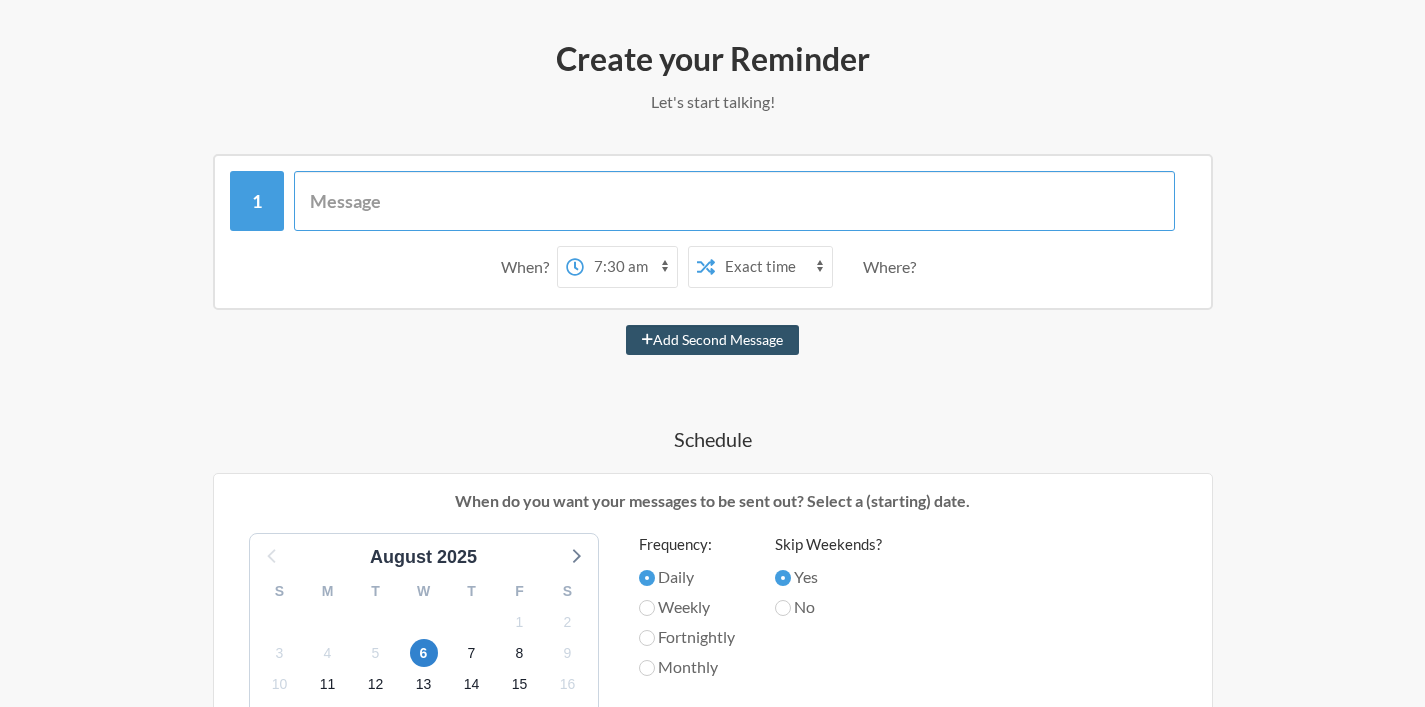 click at bounding box center (734, 201) 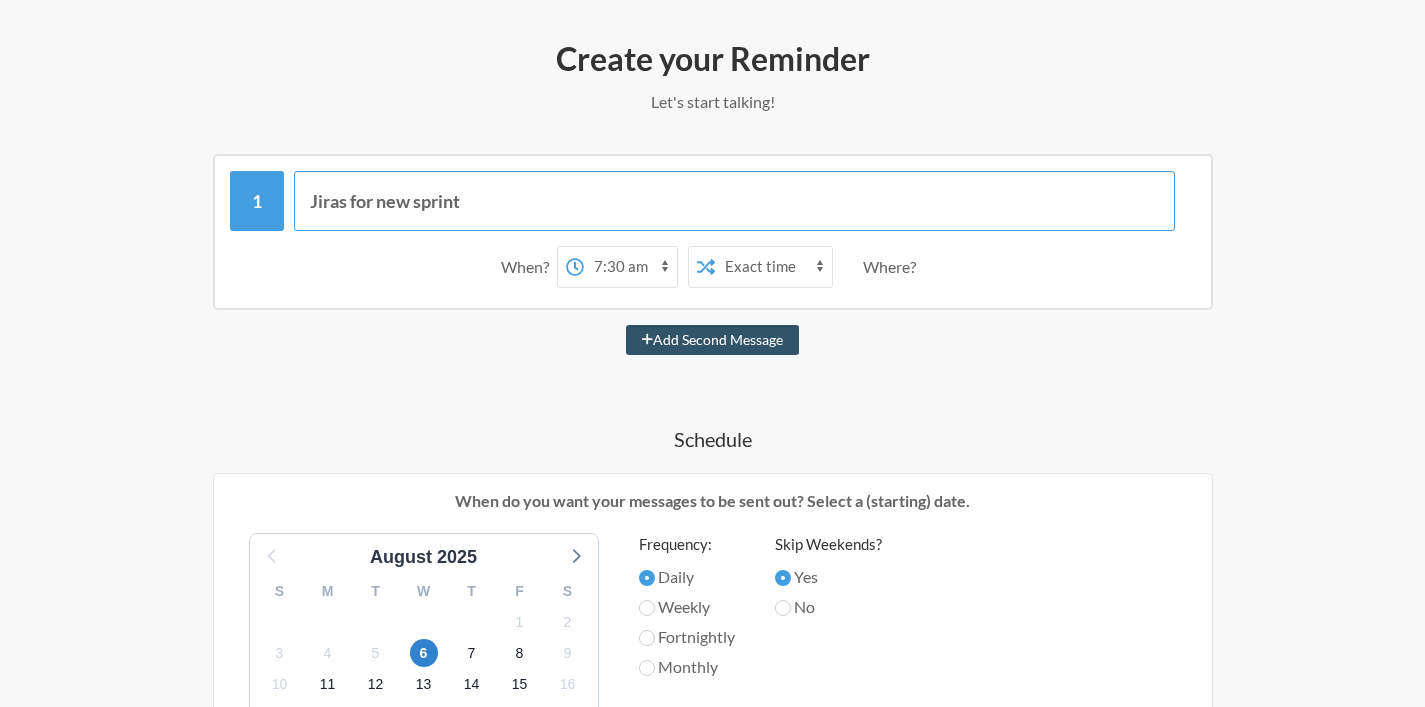 click on "Jiras for new sprint" at bounding box center [734, 201] 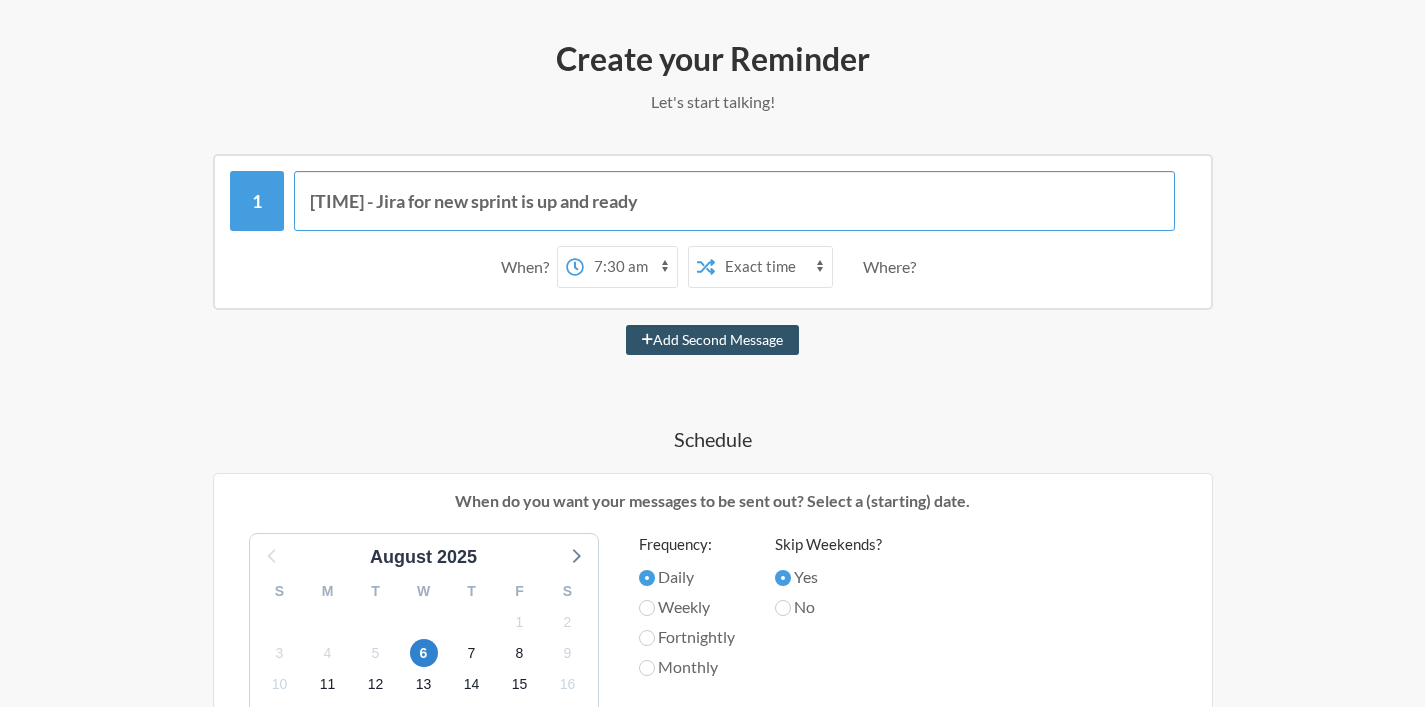 type on "[TIME] - Jira for new sprint is up and ready" 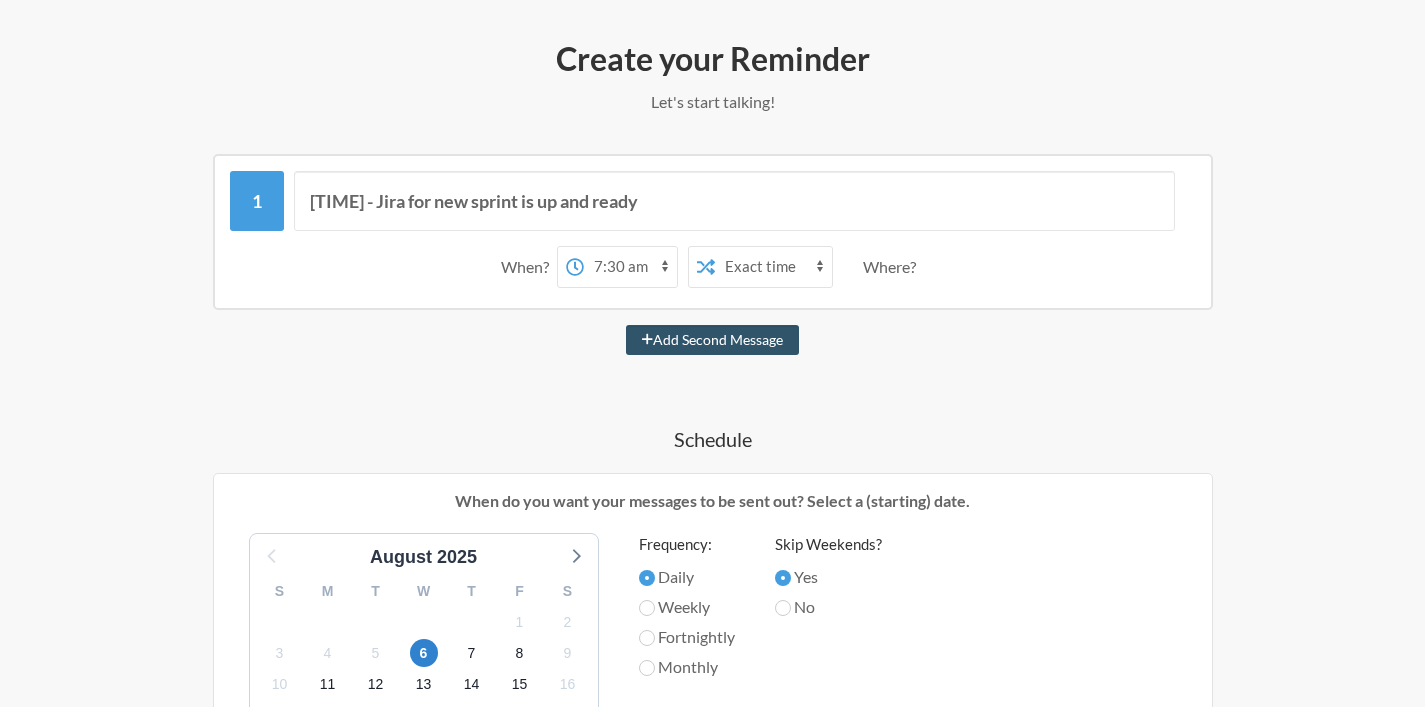 click on "12:00 am 12:15 am 12:30 am 12:45 am 1:00 am 1:15 am 1:30 am 1:45 am 2:00 am 2:15 am 2:30 am 2:45 am 3:00 am 3:15 am 3:30 am 3:45 am 4:00 am 4:15 am 4:30 am 4:45 am 5:00 am 5:15 am 5:30 am 5:45 am 6:00 am 6:15 am 6:30 am 6:45 am 7:00 am 7:15 am 7:30 am 7:45 am 8:00 am 8:15 am 8:30 am 8:45 am 9:00 am 9:15 am 9:30 am 9:45 am 10:00 am 10:15 am 10:30 am 10:45 am 11:00 am 11:15 am 11:30 am 11:45 am 12:00 pm 12:15 pm 12:30 pm 12:45 pm 1:00 pm 1:15 pm 1:30 pm 1:45 pm 2:00 pm 2:15 pm 2:30 pm 2:45 pm 3:00 pm 3:15 pm 3:30 pm 3:45 pm 4:00 pm 4:15 pm 4:30 pm 4:45 pm 5:00 pm 5:15 pm 5:30 pm 5:45 pm 6:00 pm 6:15 pm 6:30 pm 6:45 pm 7:00 pm 7:15 pm 7:30 pm 7:45 pm 8:00 pm 8:15 pm 8:30 pm 8:45 pm 9:00 pm 9:15 pm 9:30 pm 9:45 pm 10:00 pm 10:15 pm 10:30 pm 10:45 pm 11:00 pm 11:15 pm 11:30 pm 11:45 pm" at bounding box center [630, 267] 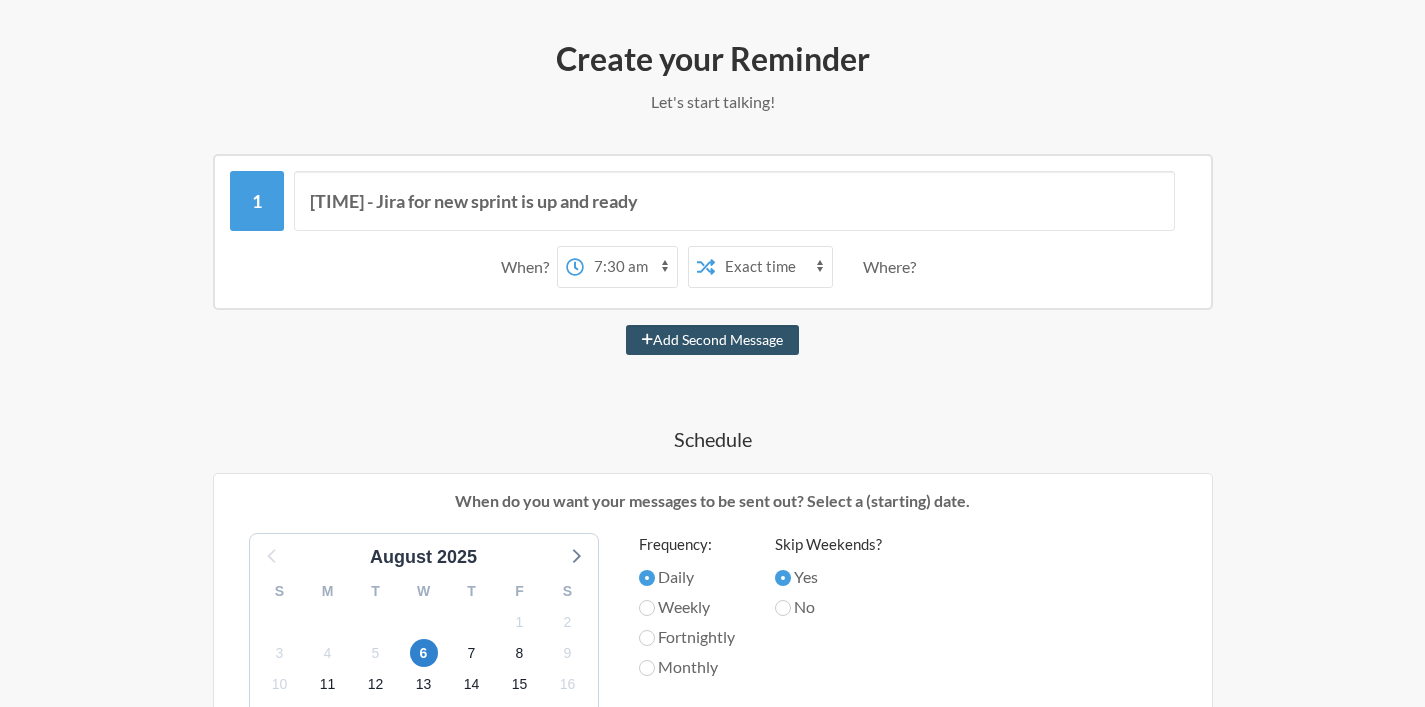select on "11:00:00" 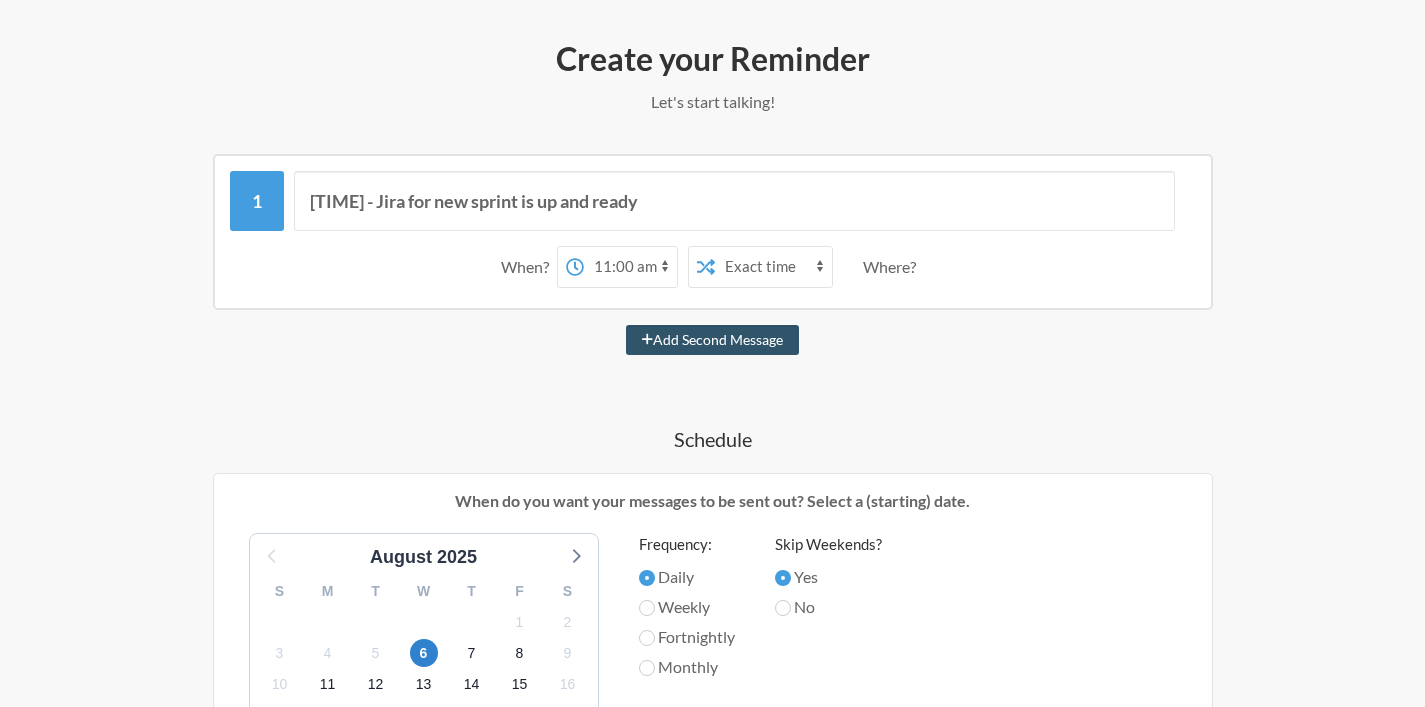 click on "Exact time Random time" at bounding box center (773, 267) 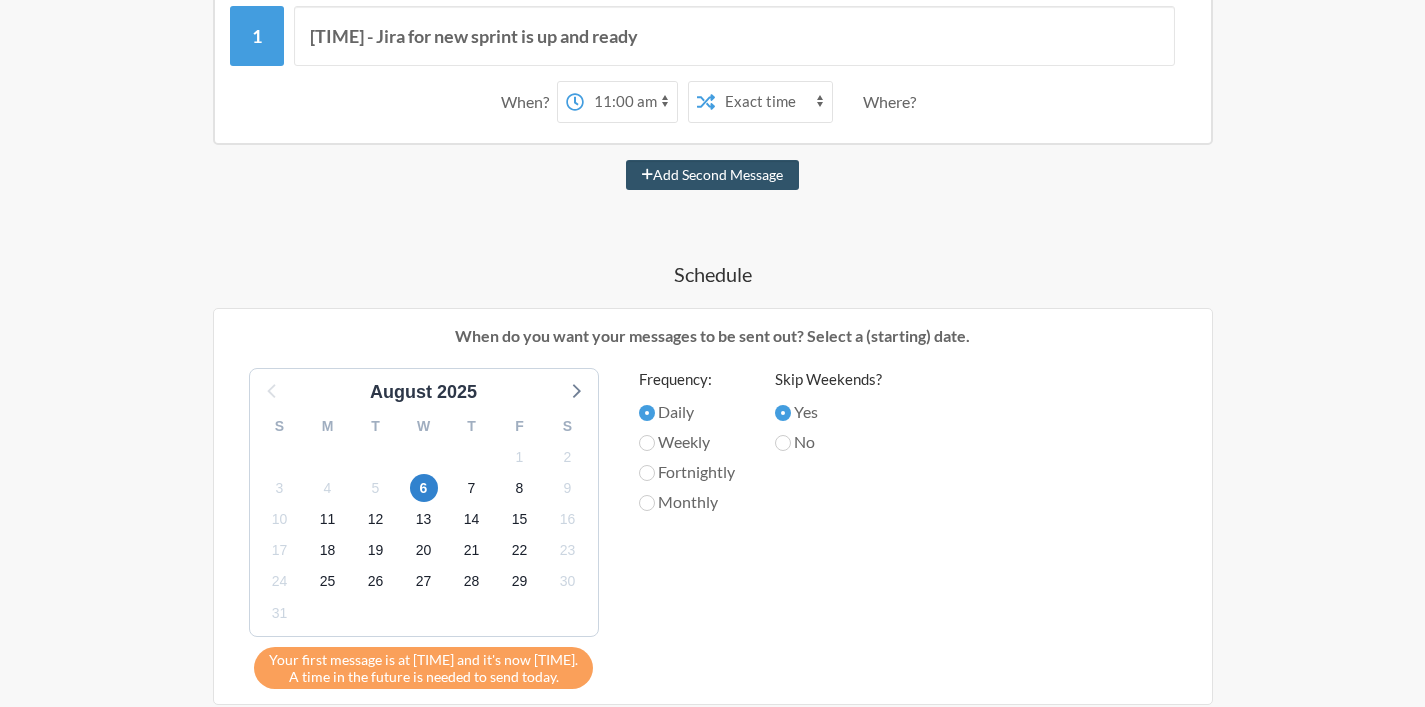 scroll, scrollTop: 421, scrollLeft: 0, axis: vertical 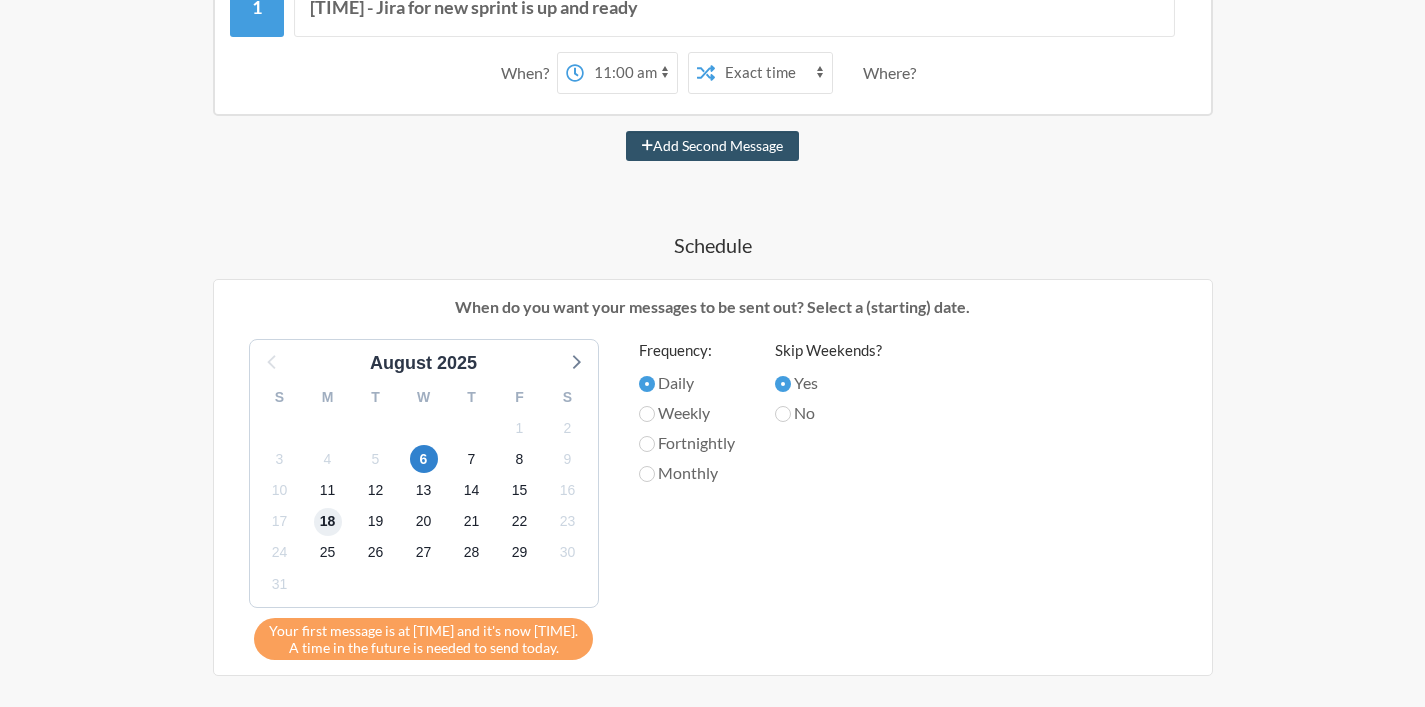 click on "18" at bounding box center [328, 522] 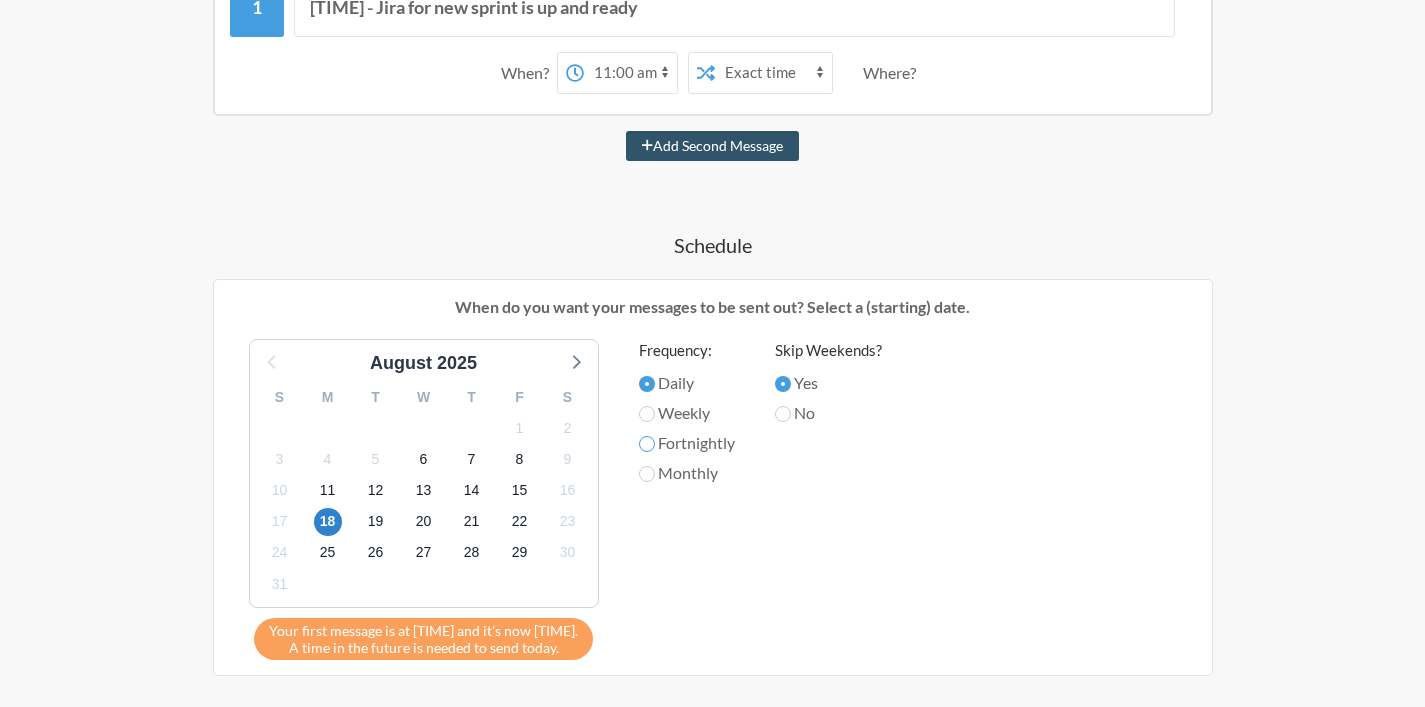 click on "Fortnightly" at bounding box center (647, 444) 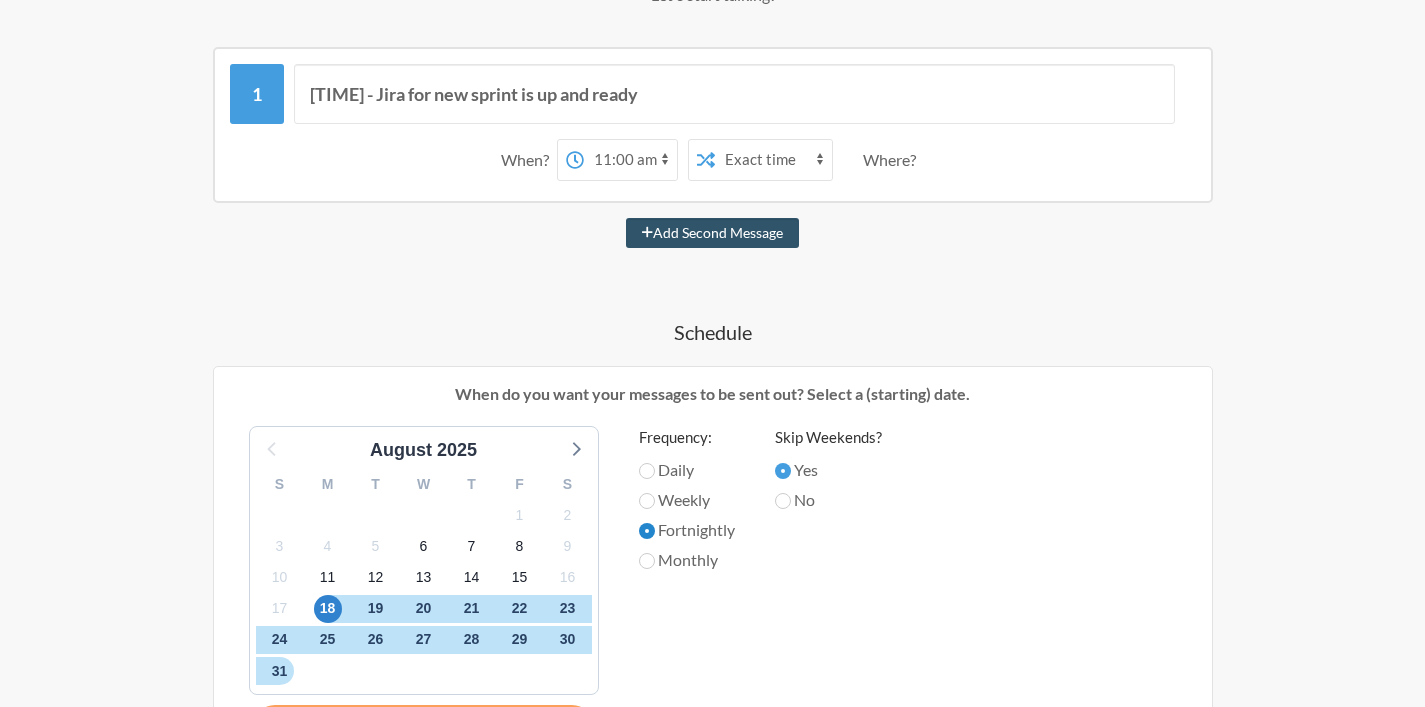 scroll, scrollTop: 248, scrollLeft: 0, axis: vertical 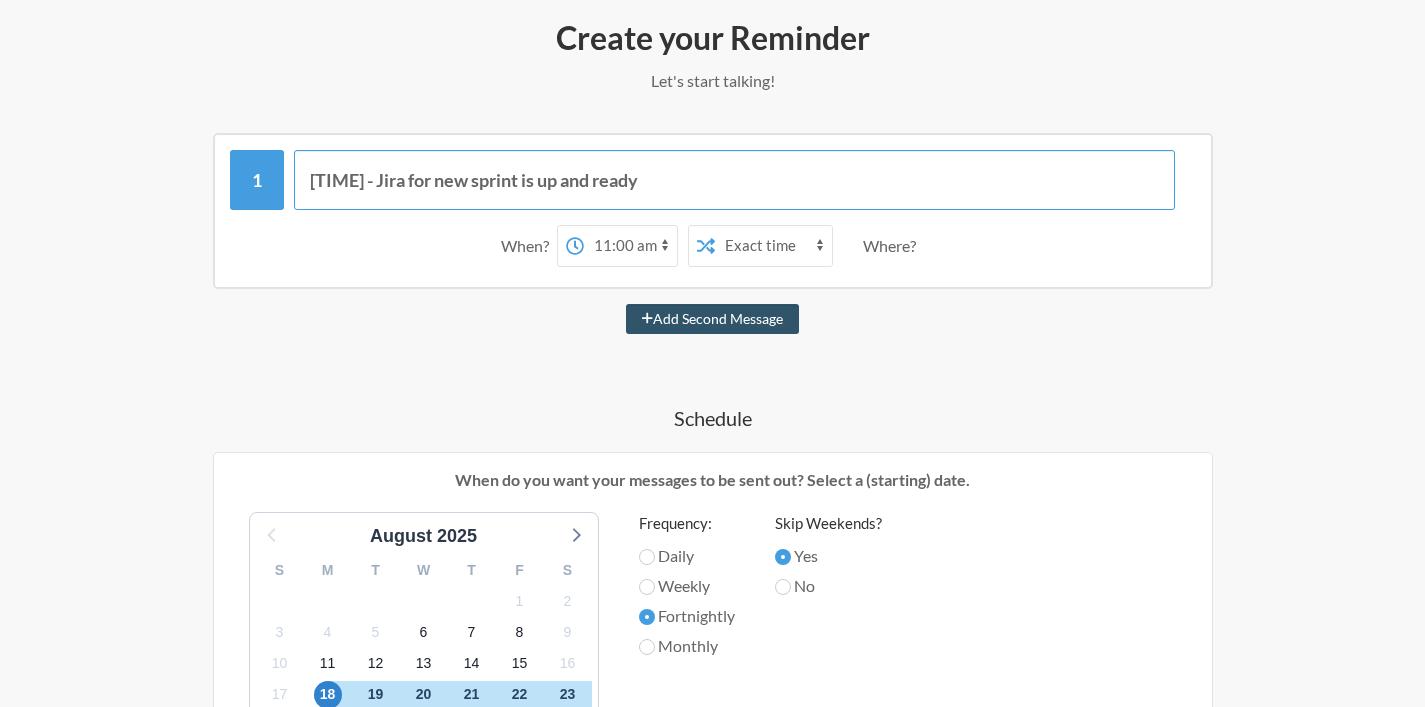 click on "[TIME] - Jira for new sprint is up and ready" at bounding box center [734, 180] 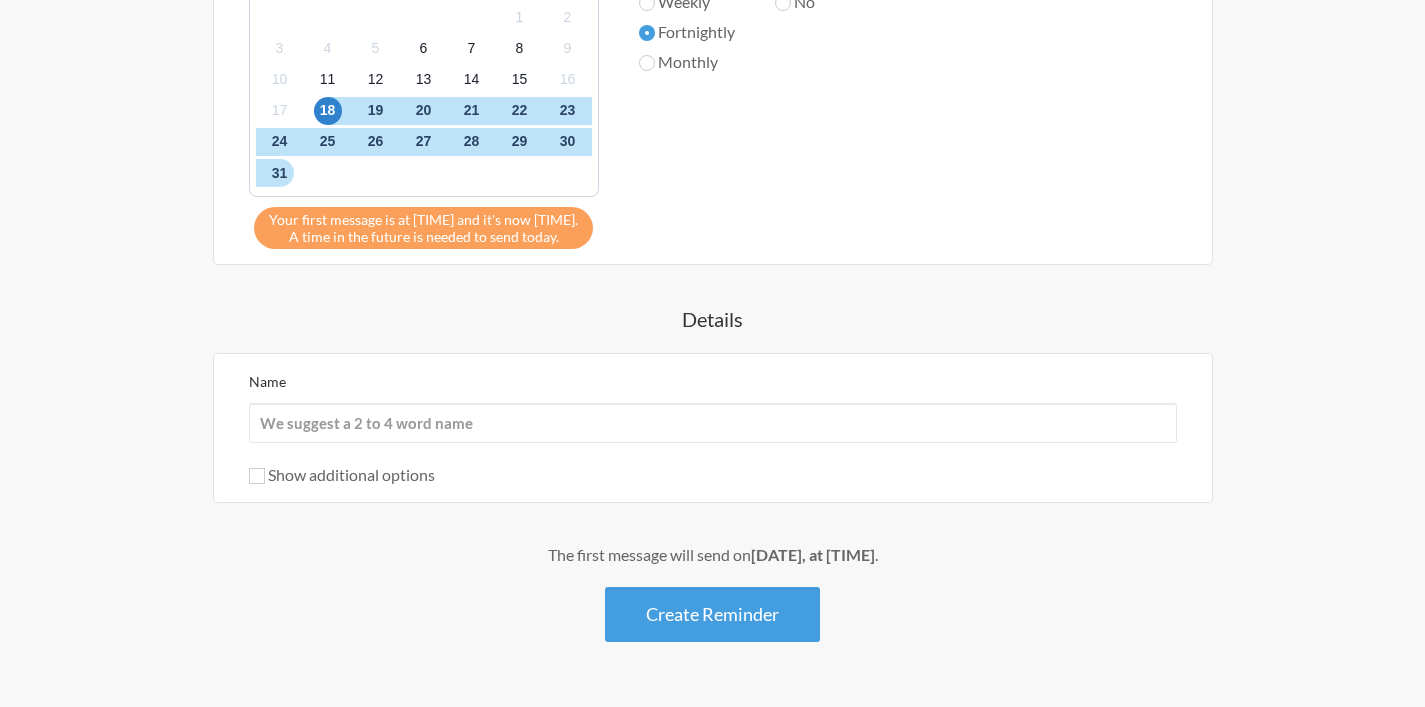 scroll, scrollTop: 903, scrollLeft: 0, axis: vertical 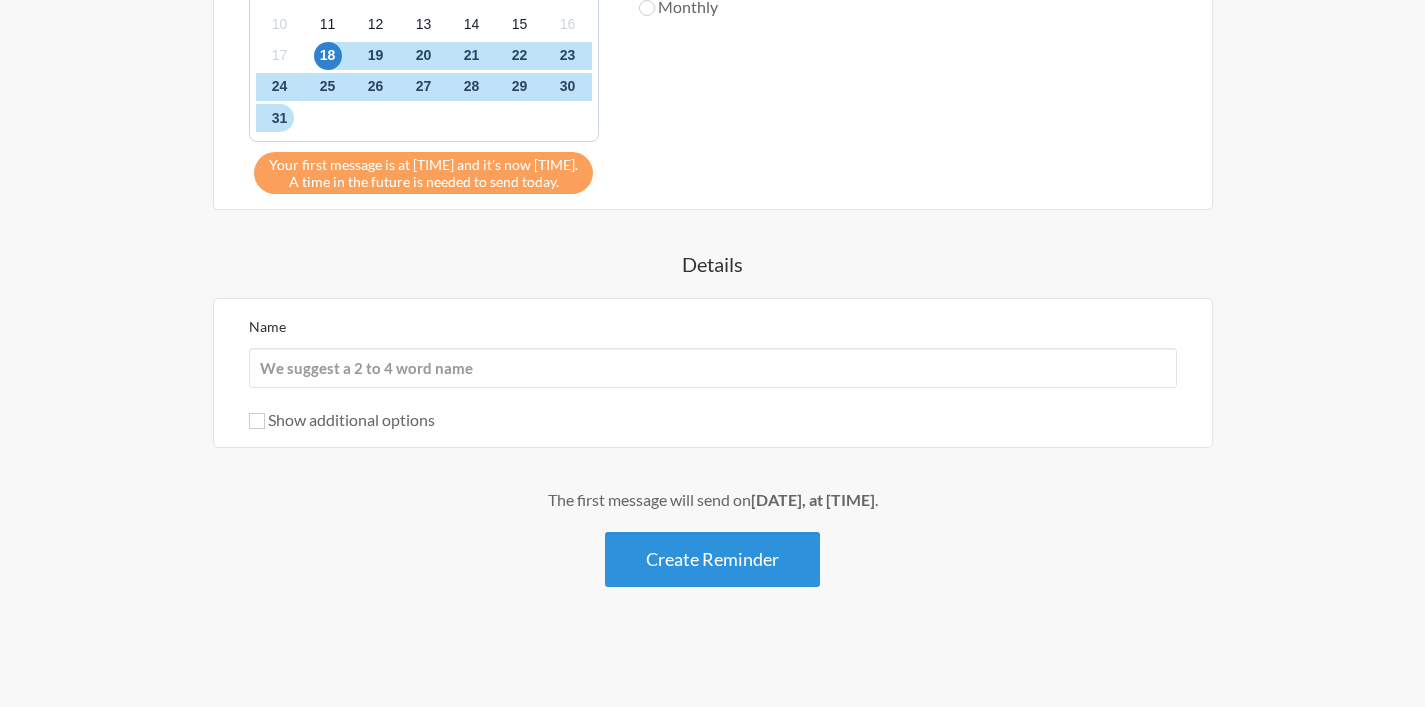 type on "Jira for new sprint is up and ready." 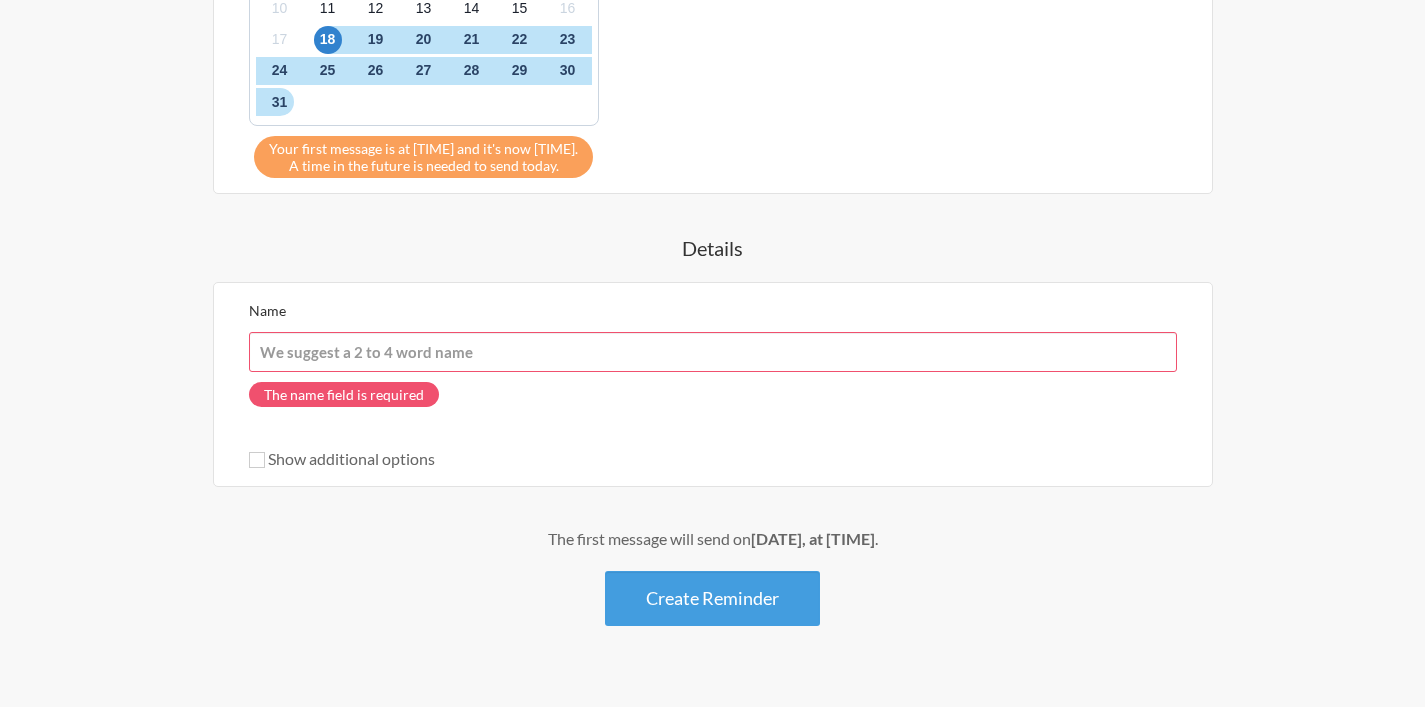 click on "Name" at bounding box center [713, 352] 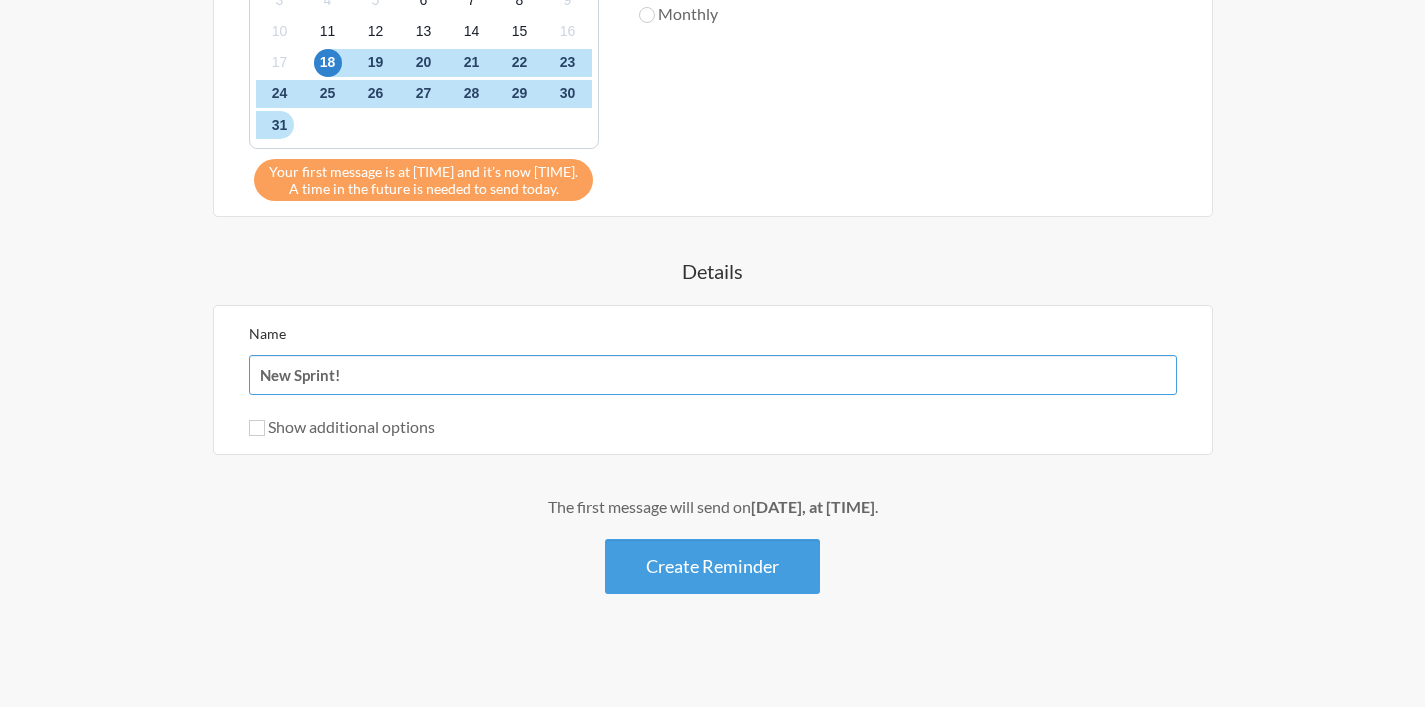 scroll, scrollTop: 877, scrollLeft: 0, axis: vertical 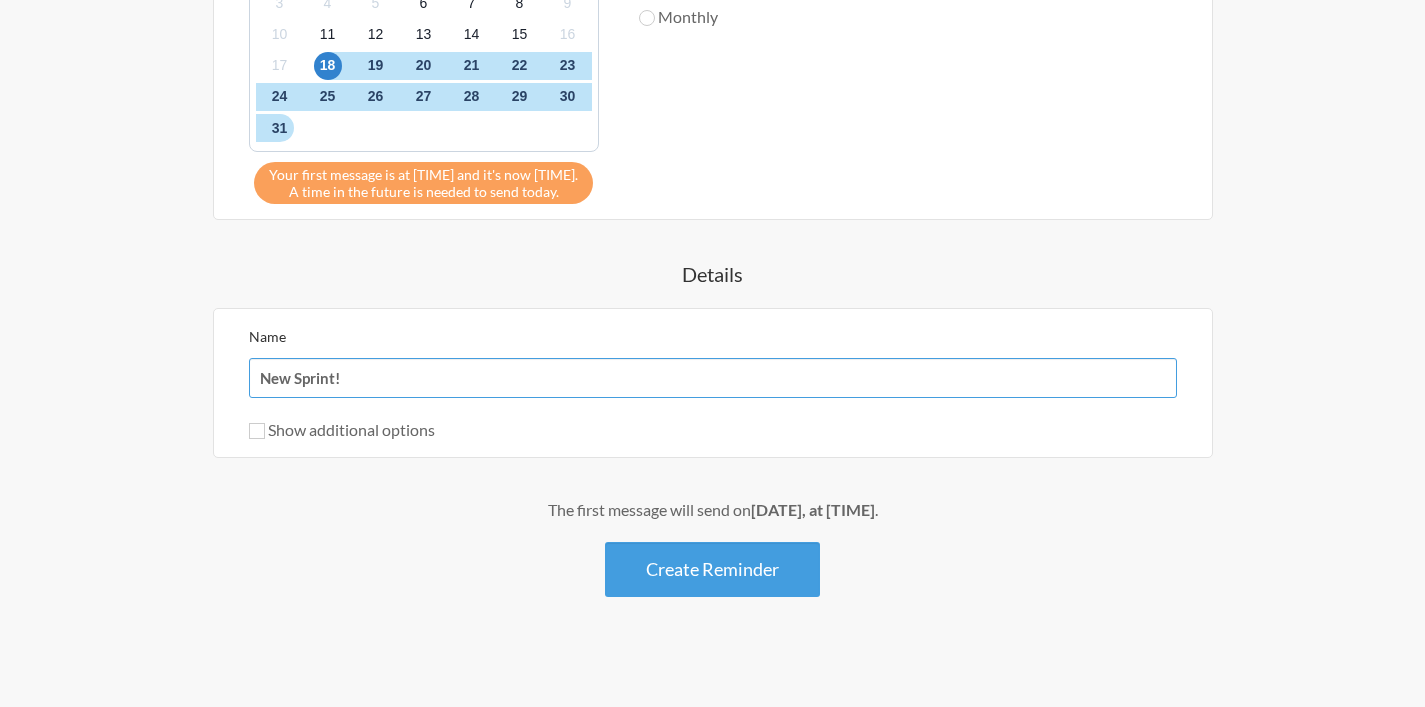 click on "New Sprint!" at bounding box center [713, 378] 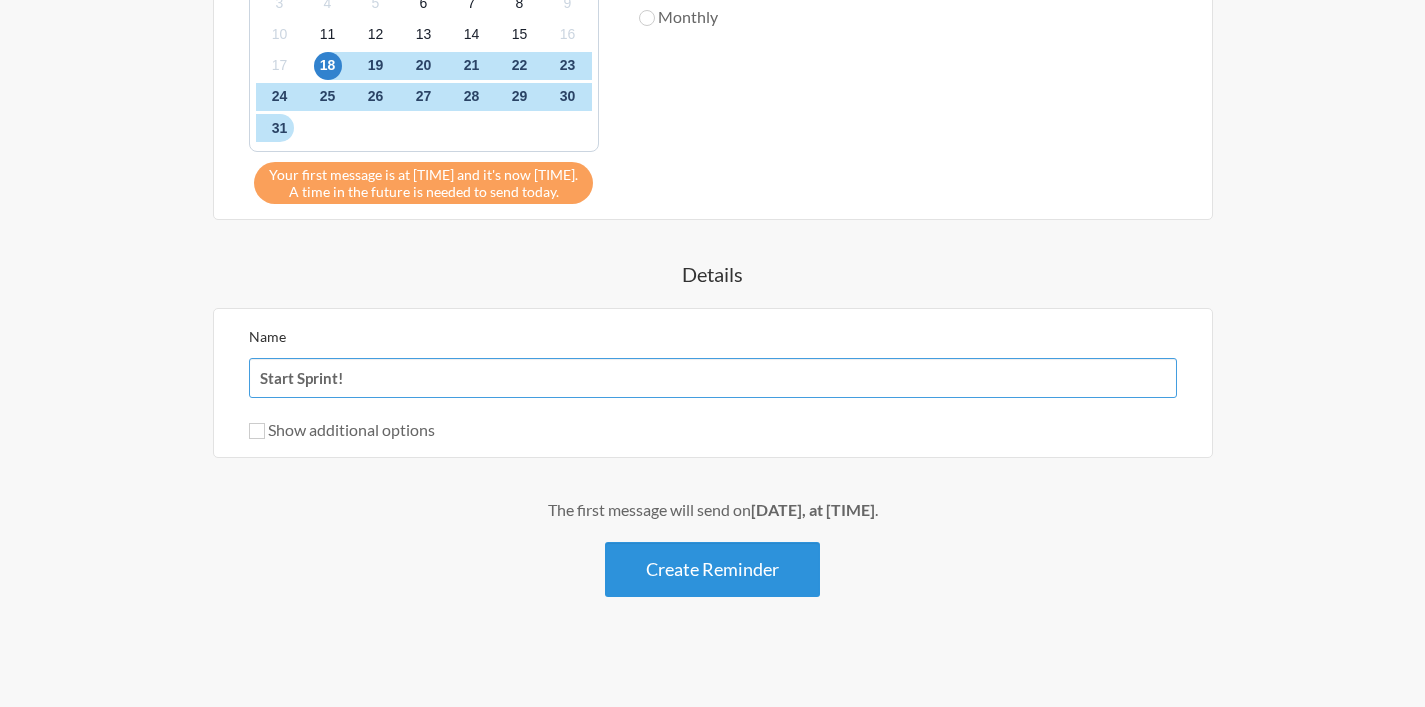 type on "Start Sprint!" 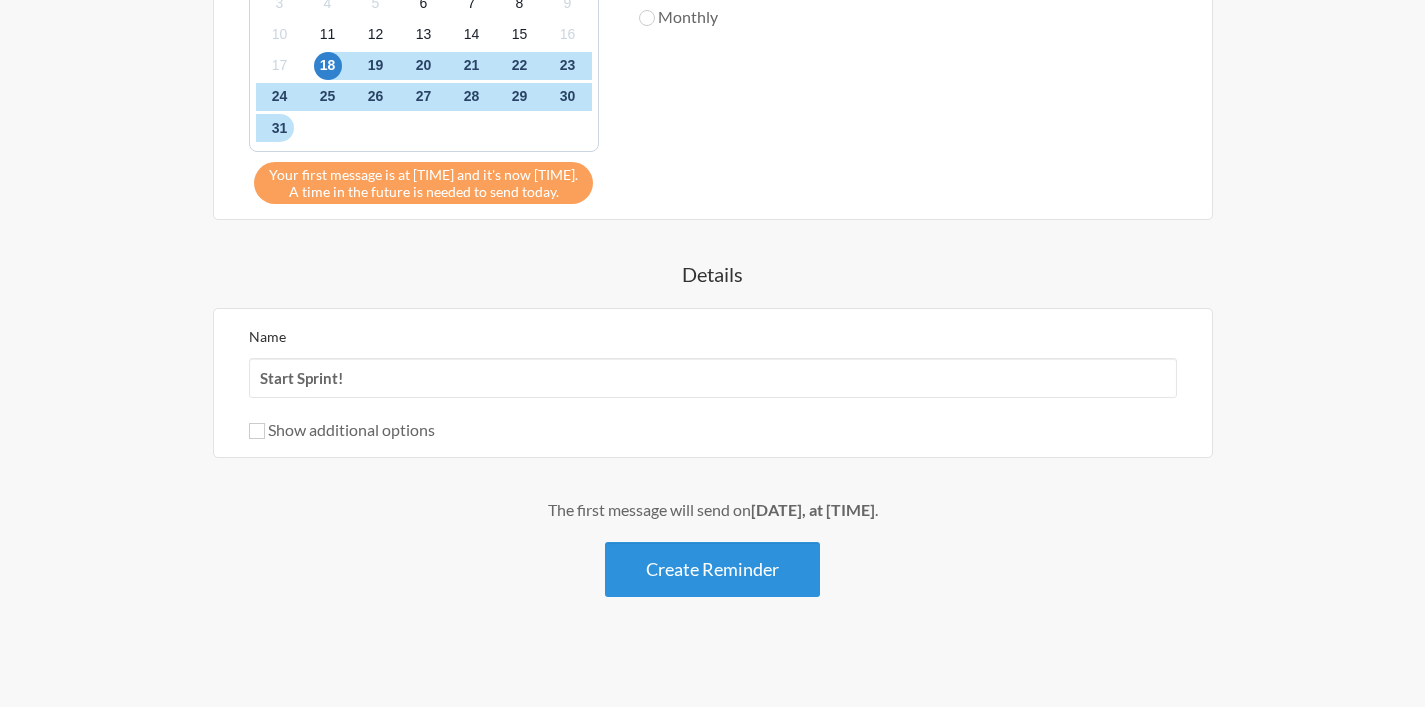 click on "Create Reminder" at bounding box center [712, 569] 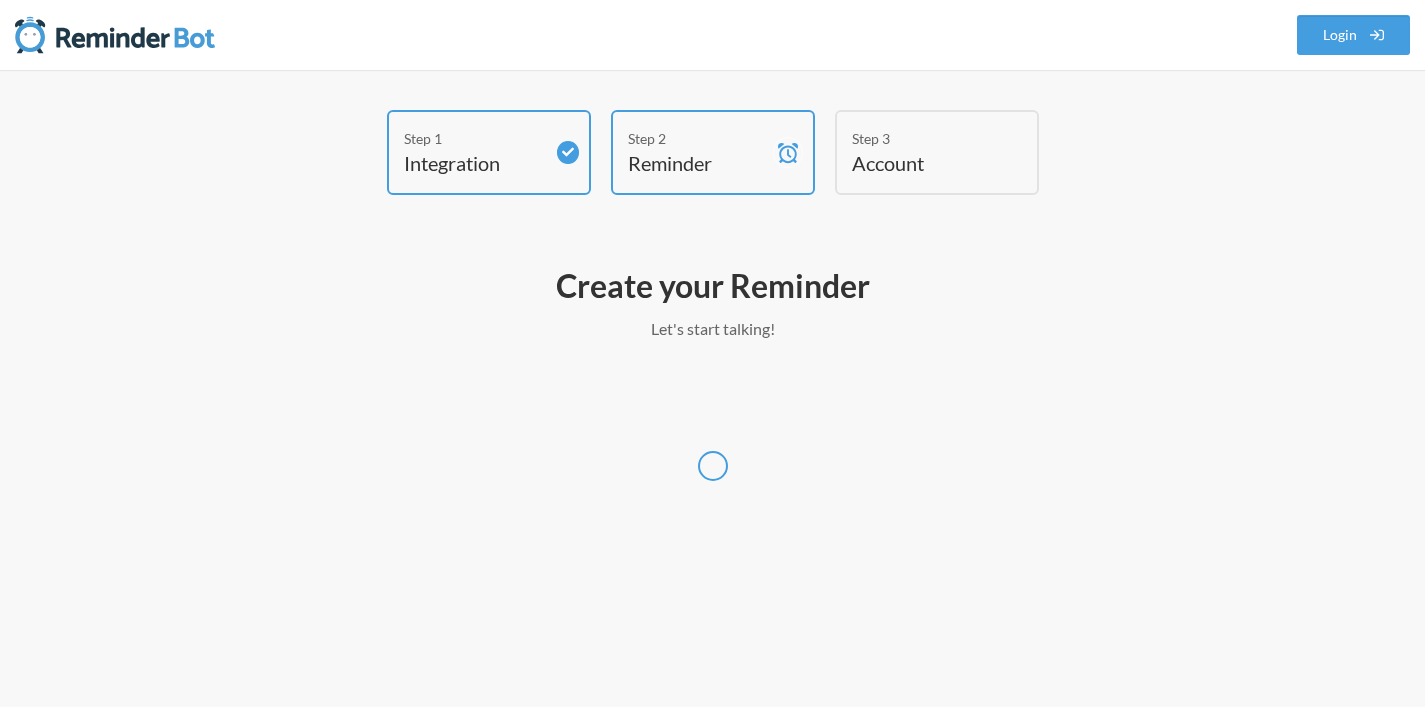scroll, scrollTop: 0, scrollLeft: 0, axis: both 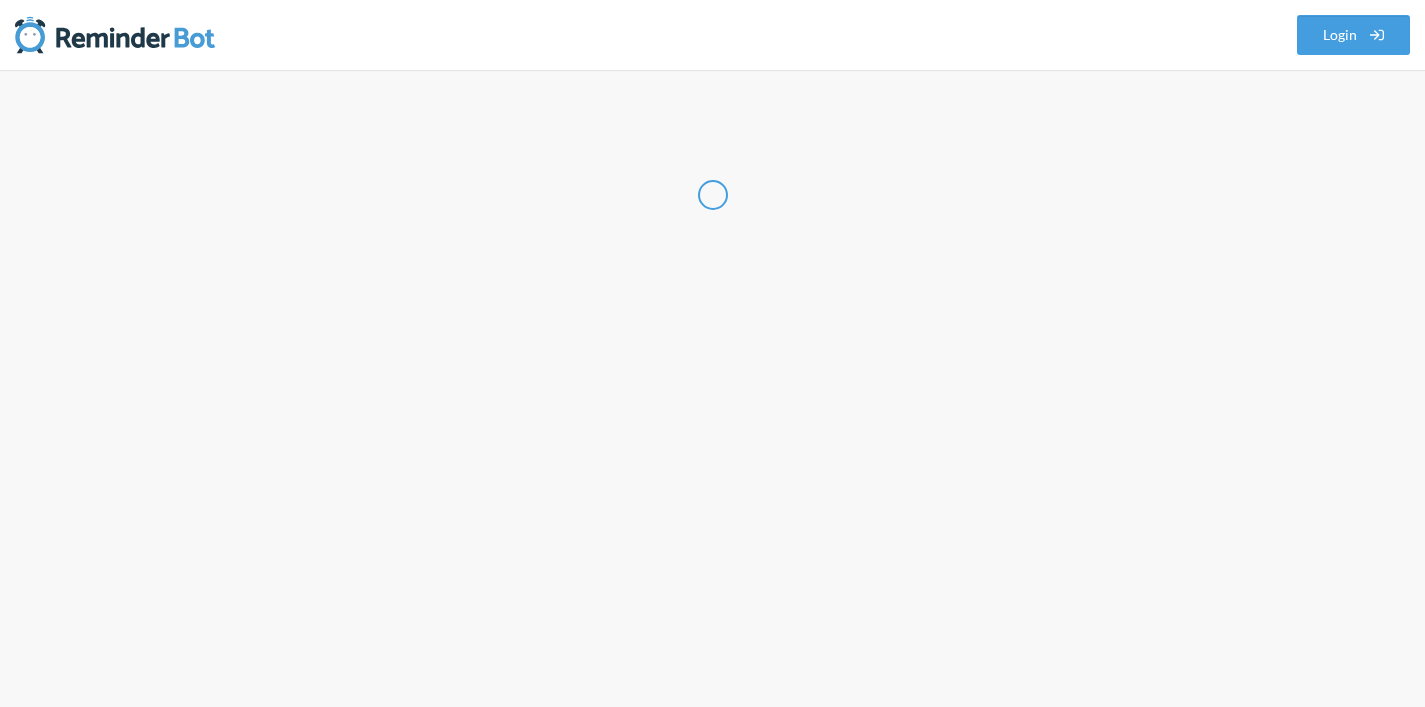 select on "[STATE]" 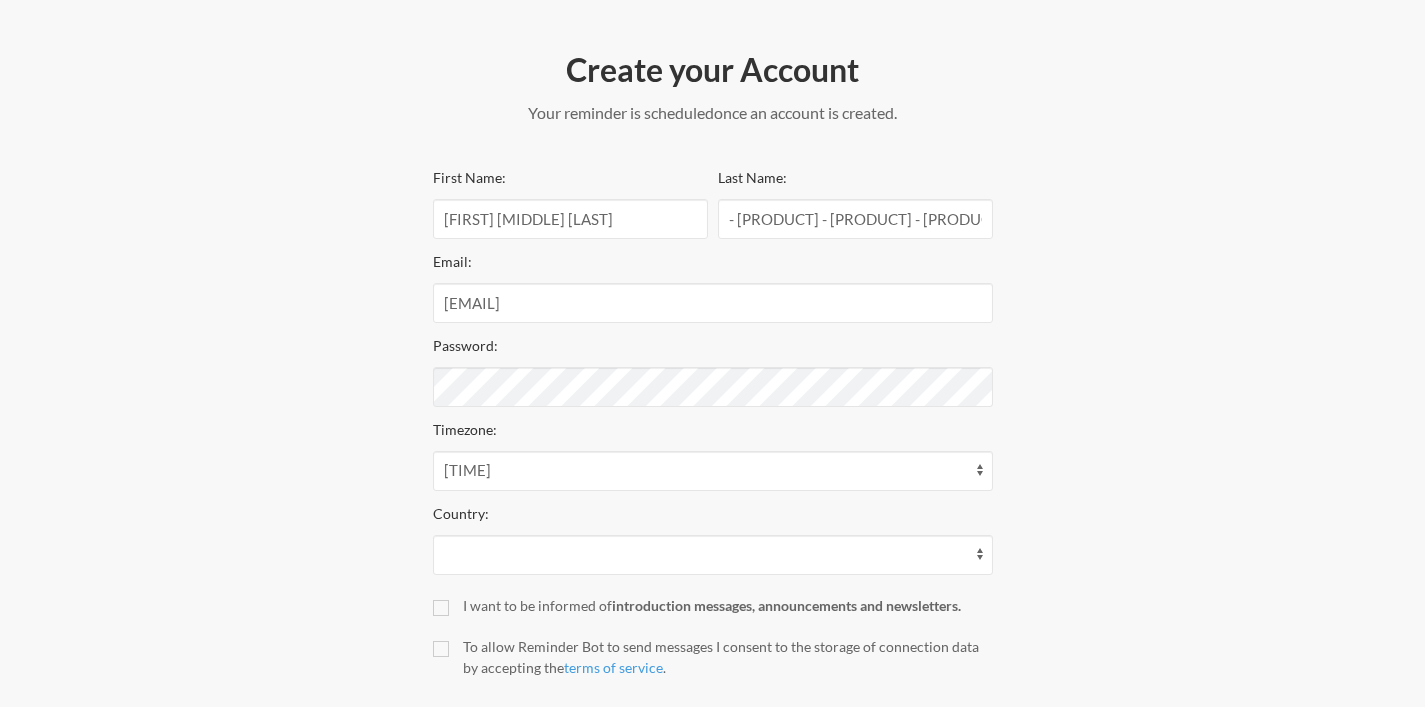 scroll, scrollTop: 331, scrollLeft: 0, axis: vertical 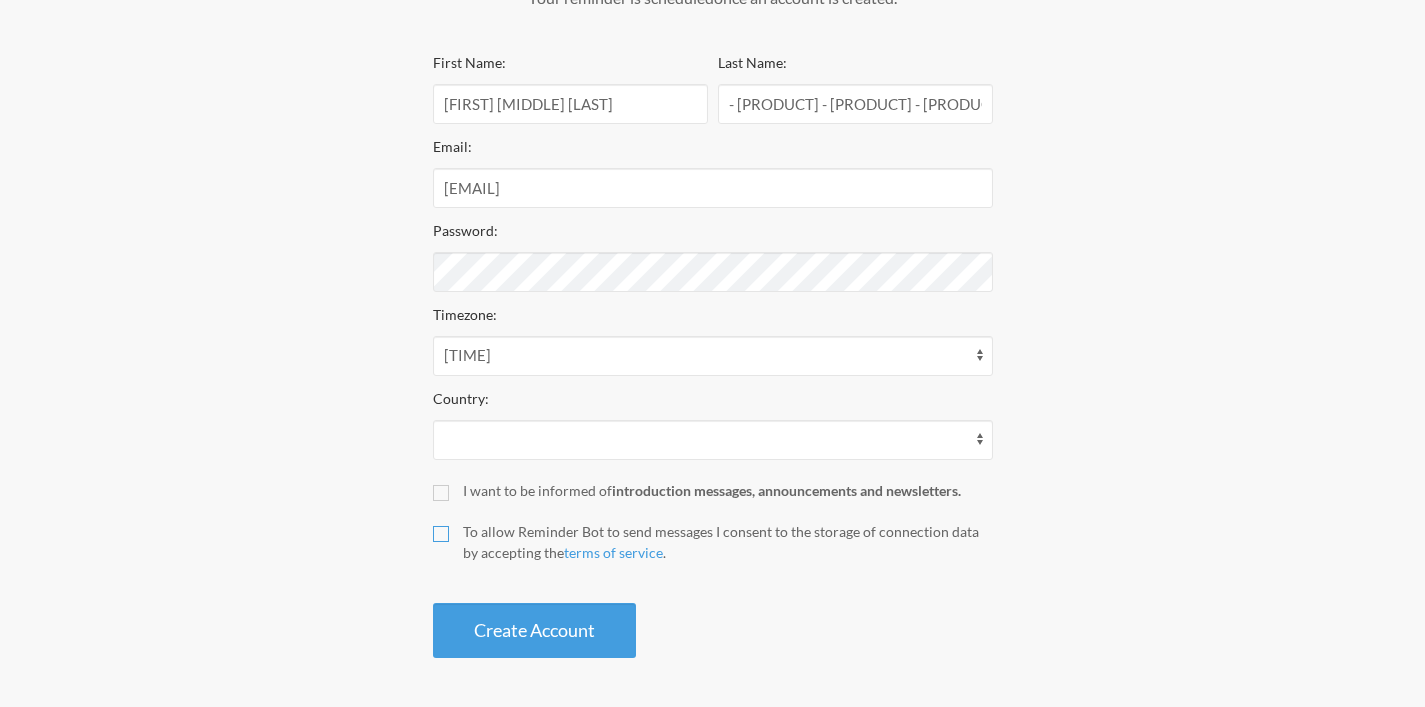 click on "To allow Reminder Bot to send messages I consent to the storage of connection data by accepting the  terms of service ." at bounding box center (441, 534) 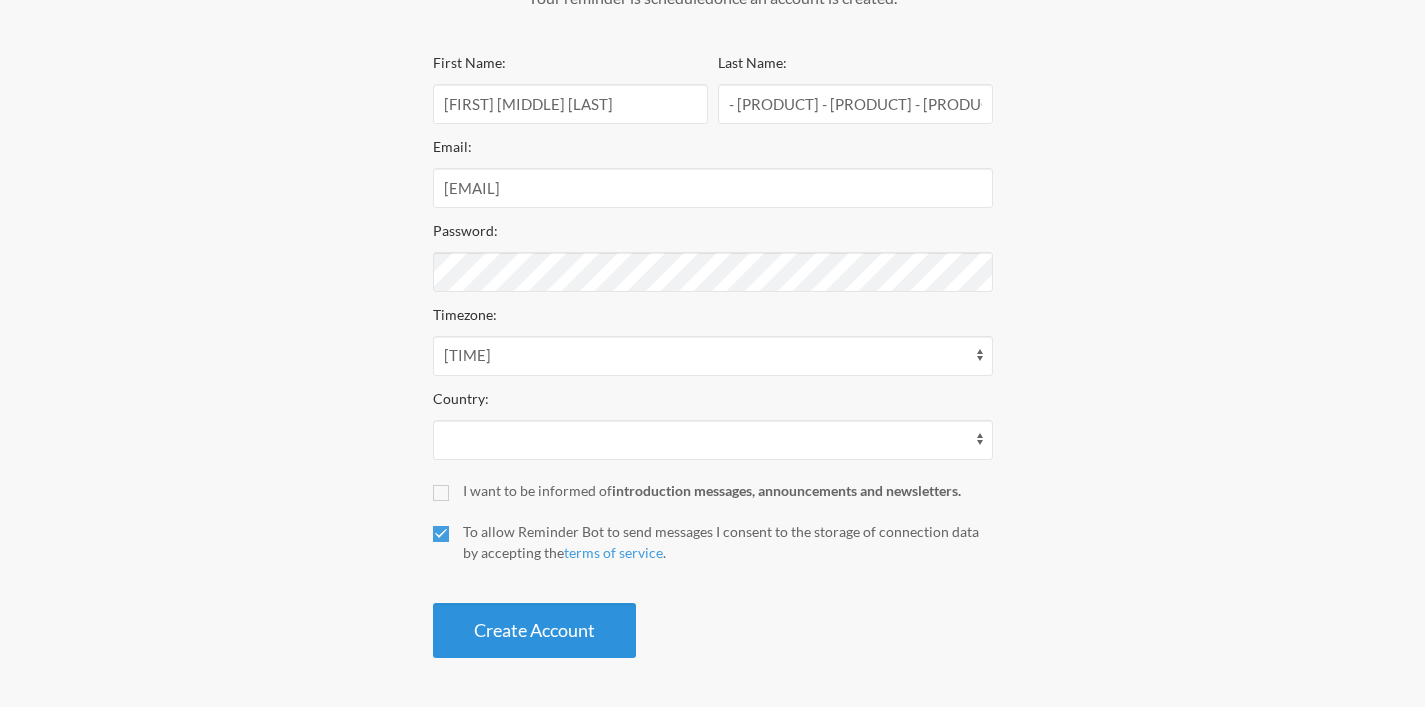 click on "Create Account" at bounding box center [534, 630] 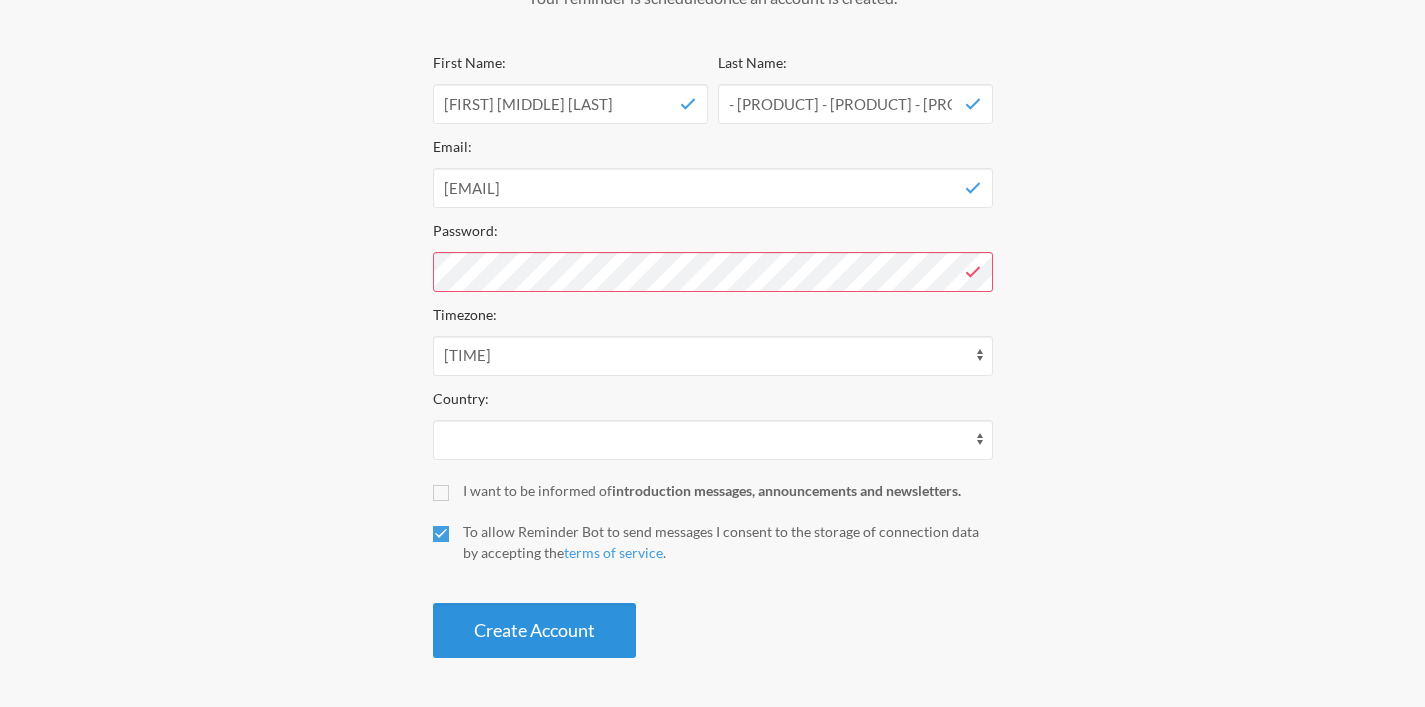 click on "Create Account" at bounding box center (534, 630) 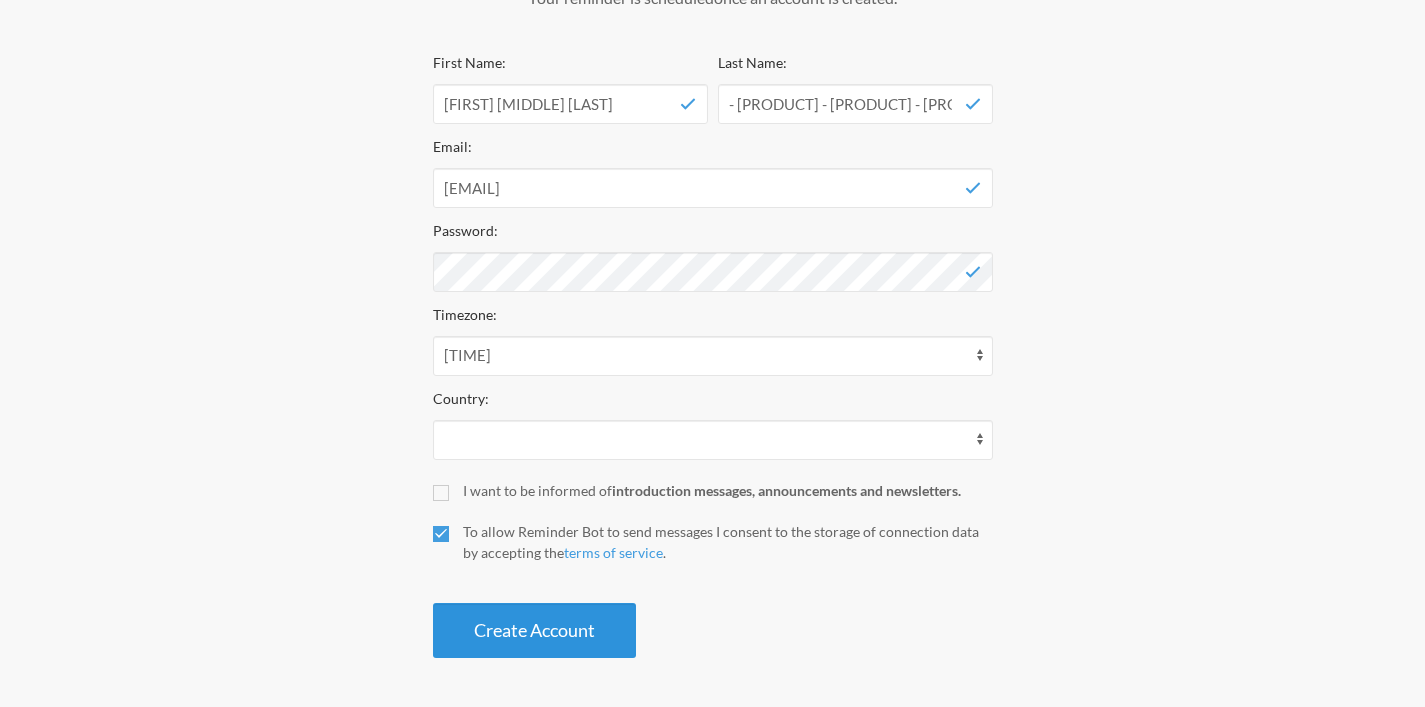 click on "Create Account" at bounding box center (534, 630) 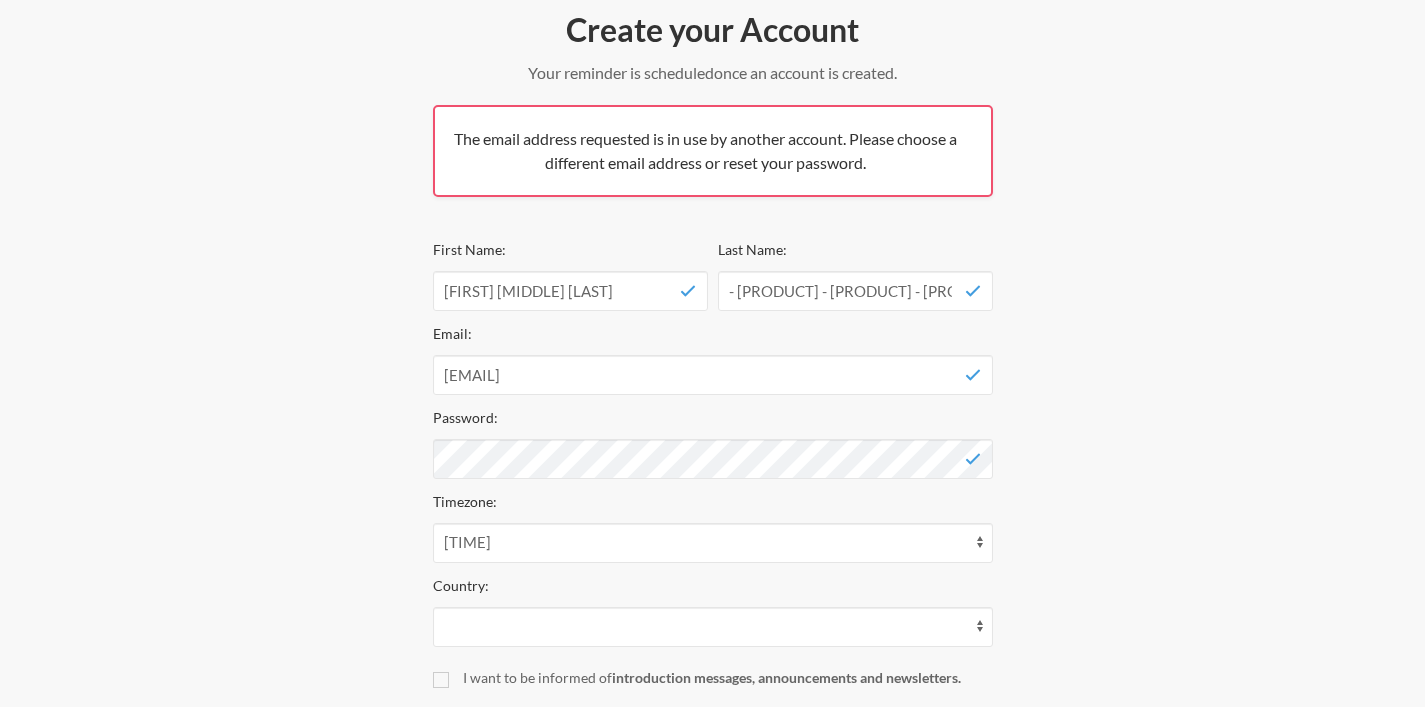 scroll, scrollTop: 443, scrollLeft: 0, axis: vertical 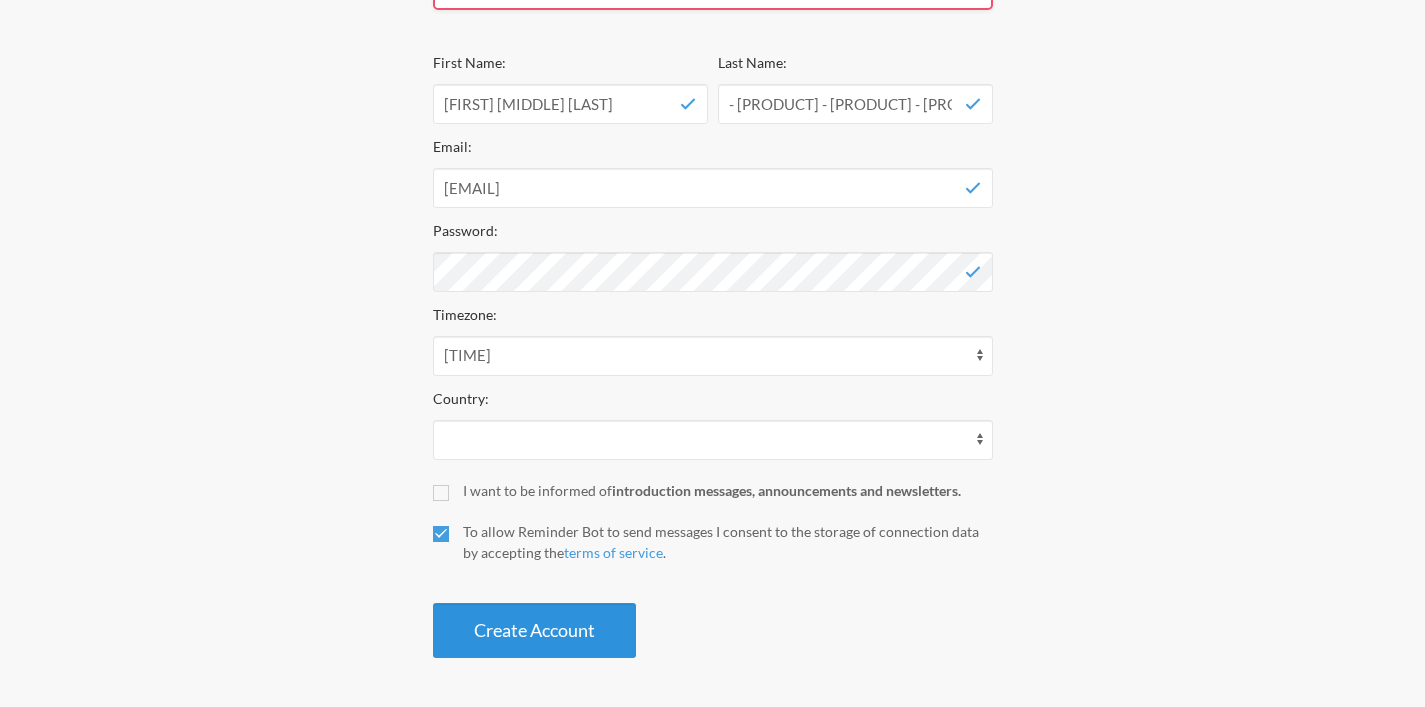 click on "Create Account" at bounding box center [534, 630] 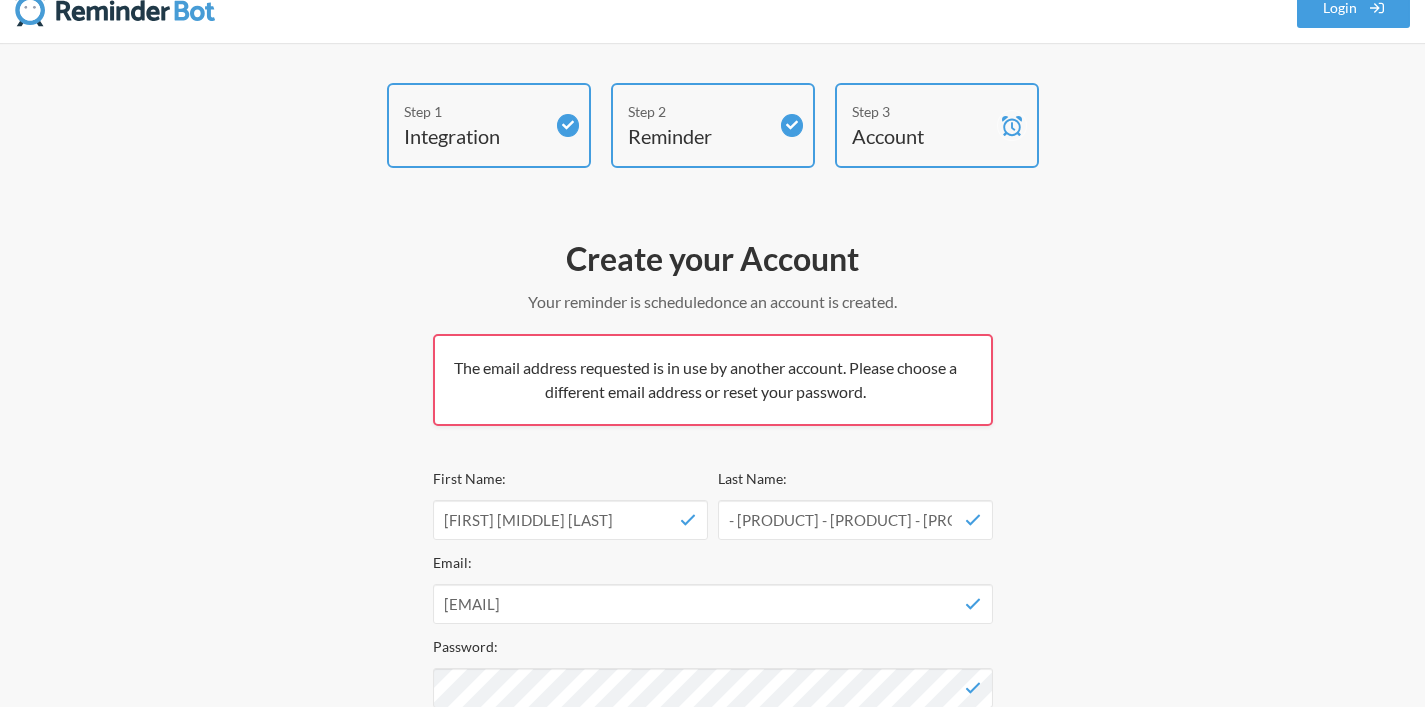 scroll, scrollTop: 0, scrollLeft: 0, axis: both 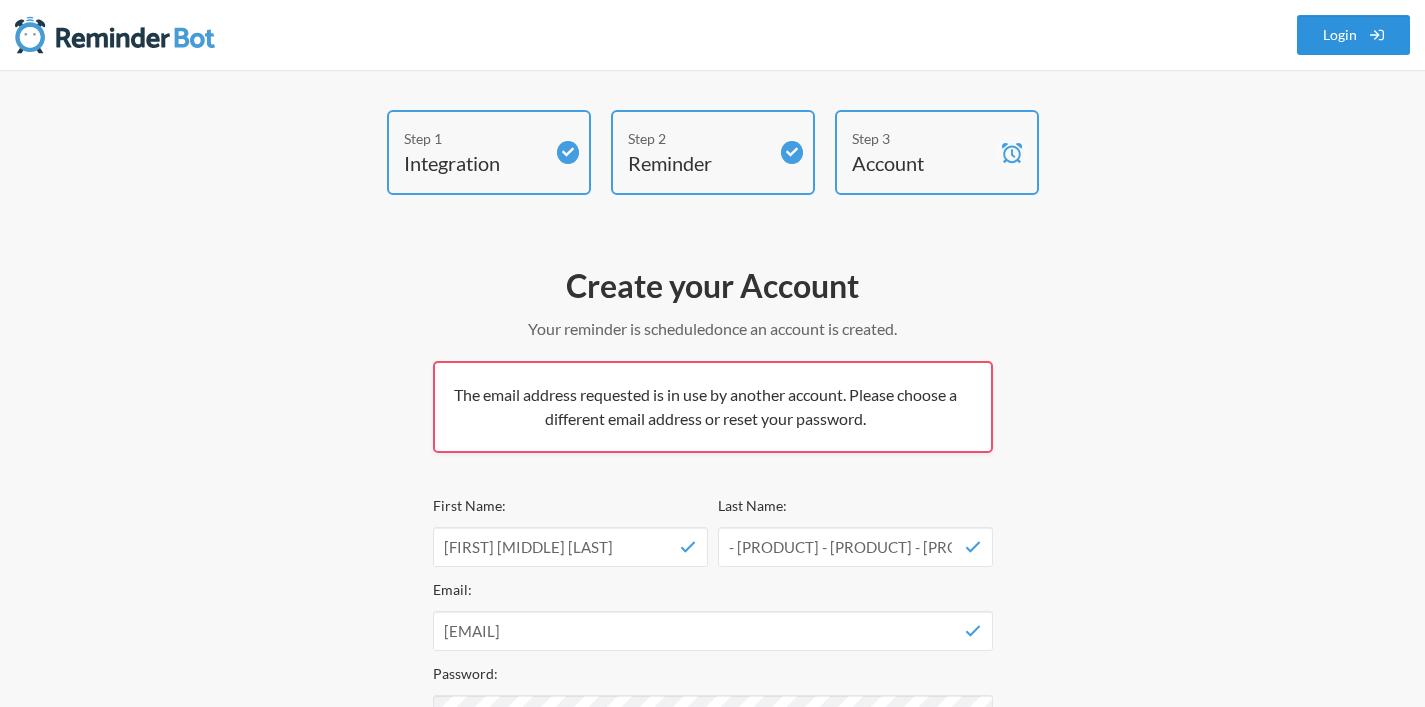 click on "Login" at bounding box center (1354, 35) 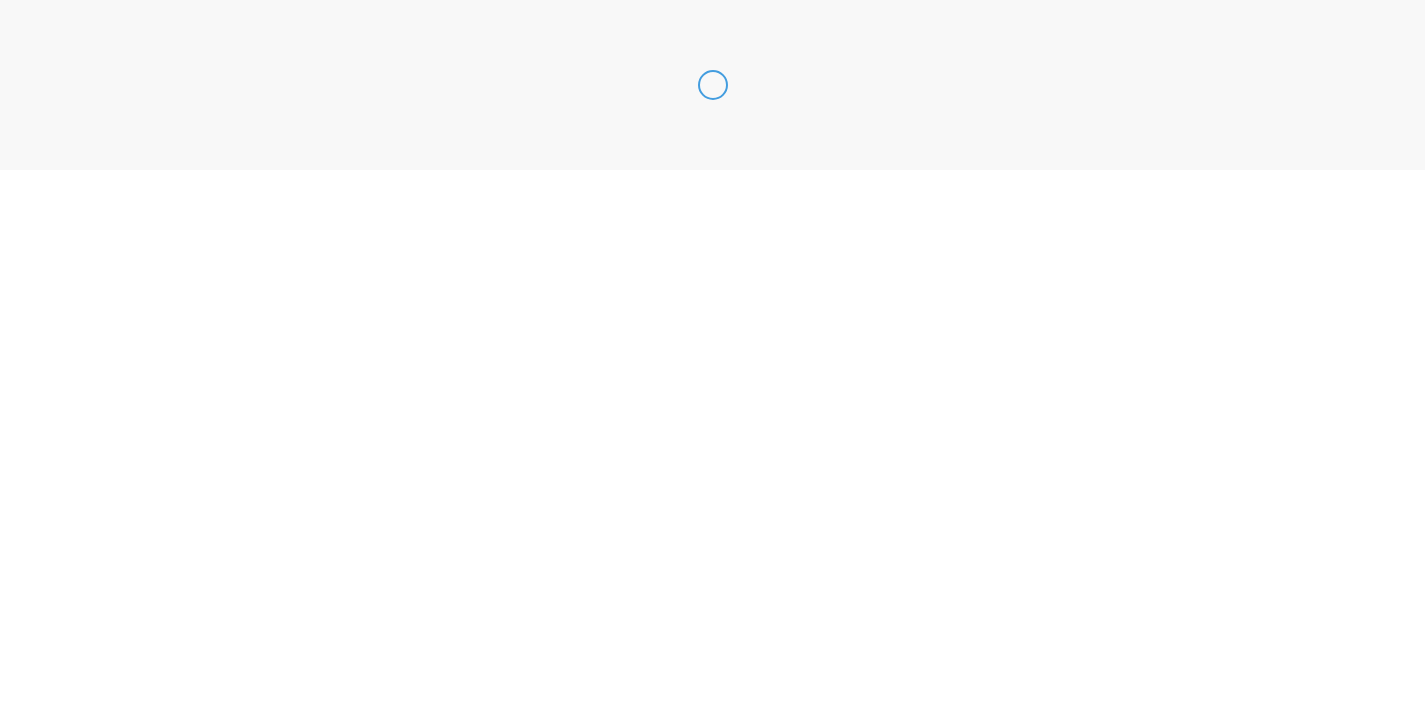 scroll, scrollTop: 0, scrollLeft: 0, axis: both 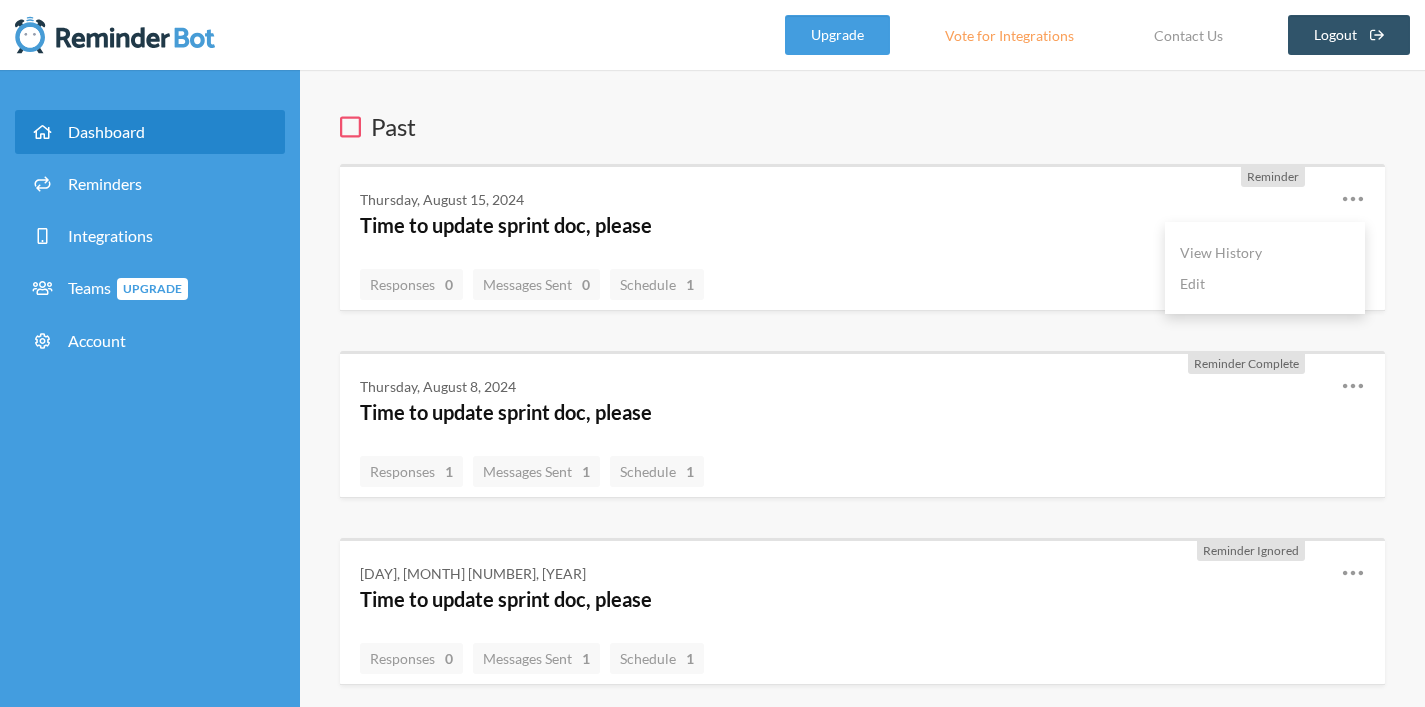 click 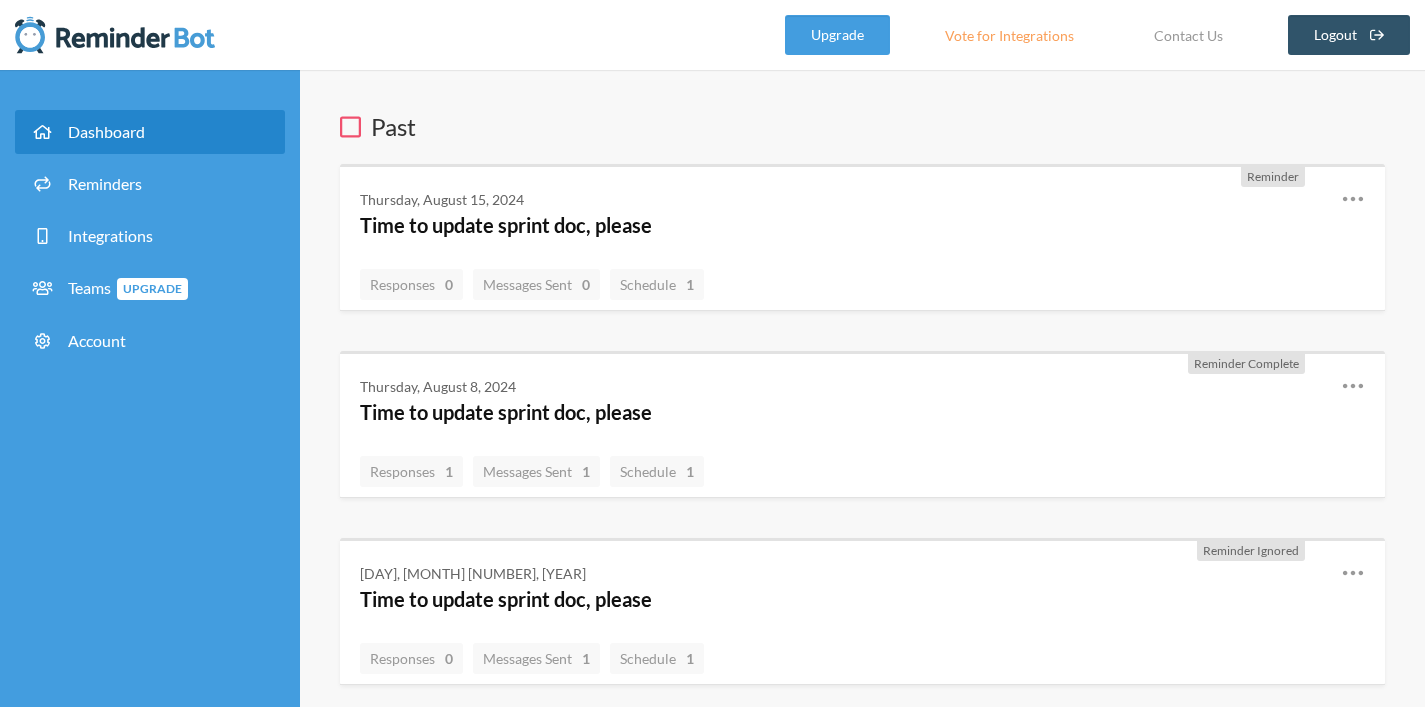 click 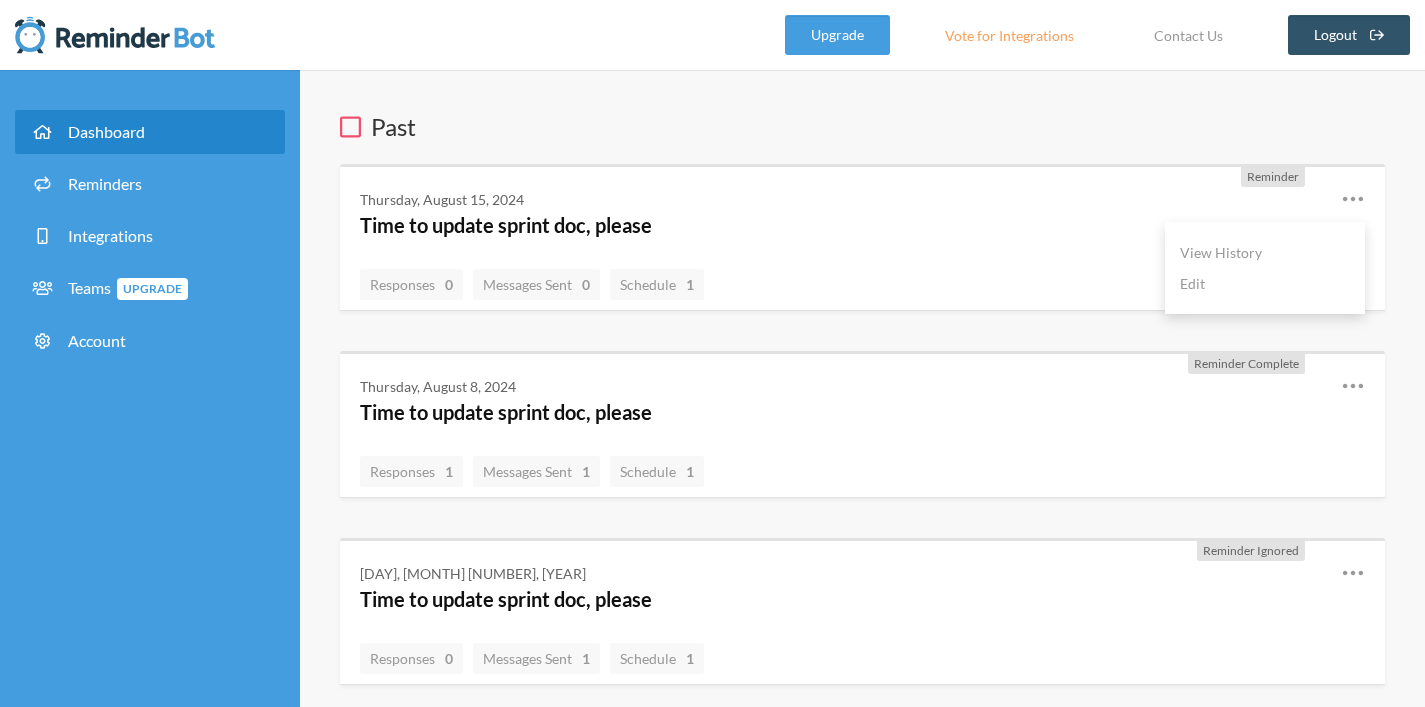 click 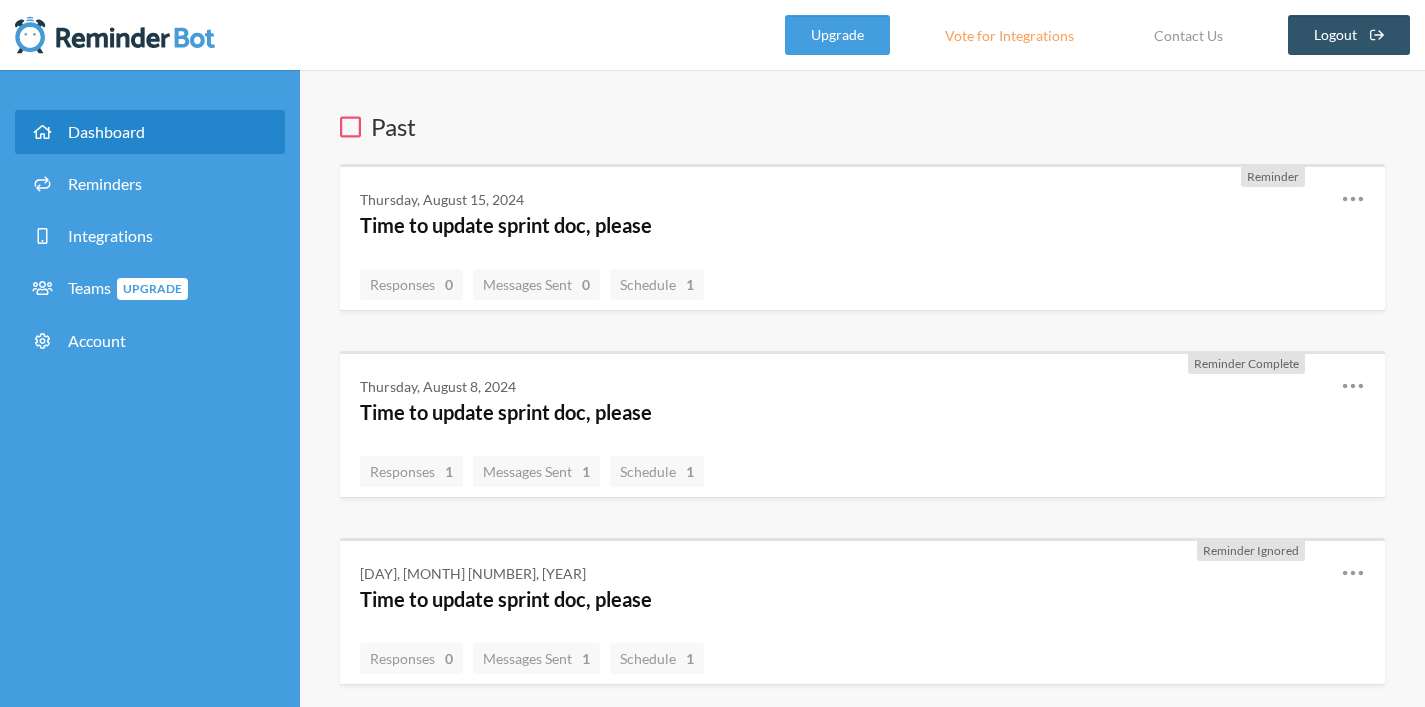 click 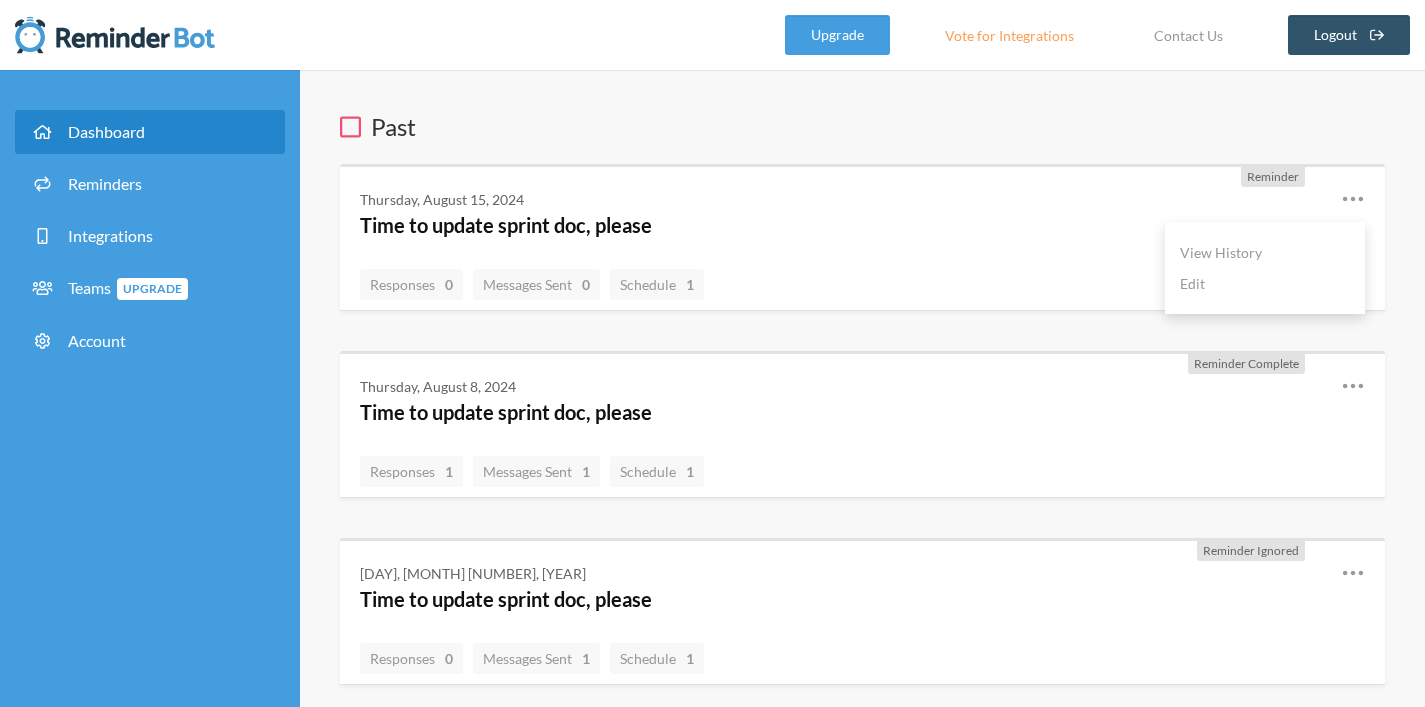 click 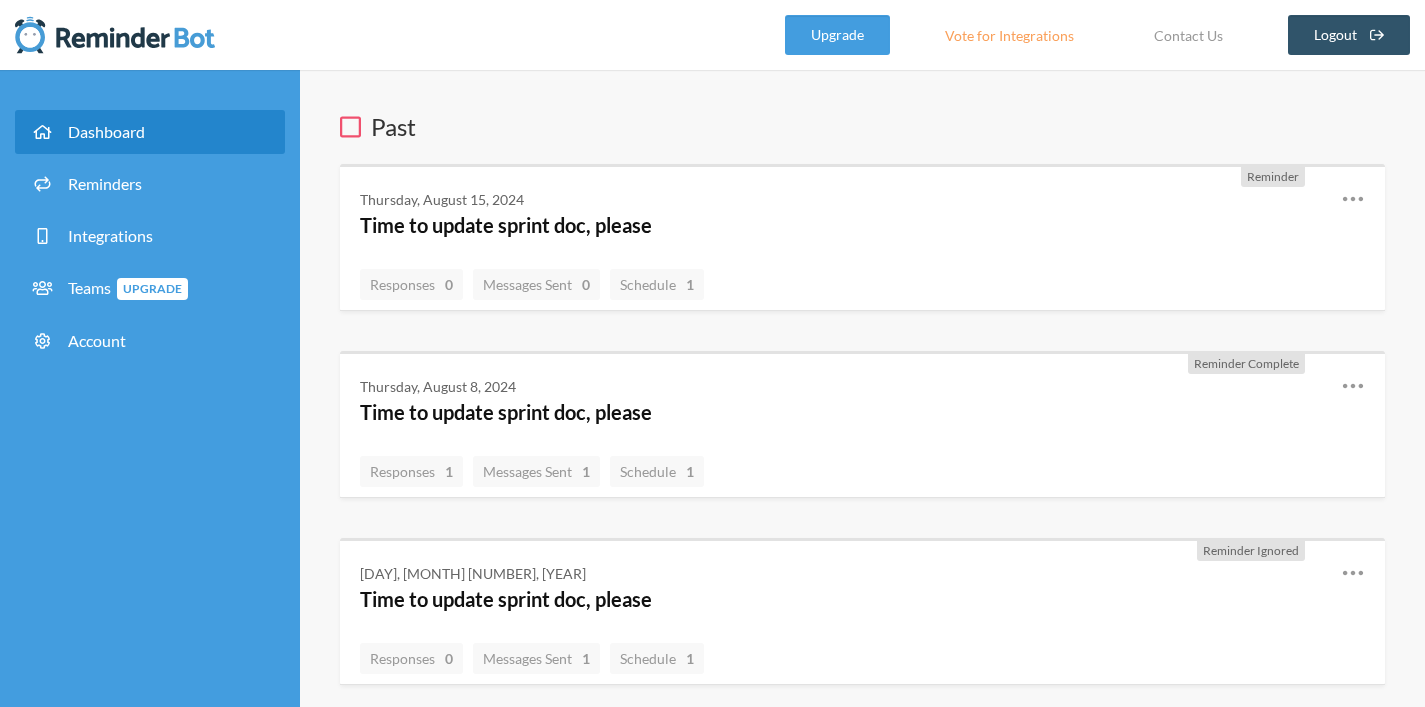 click 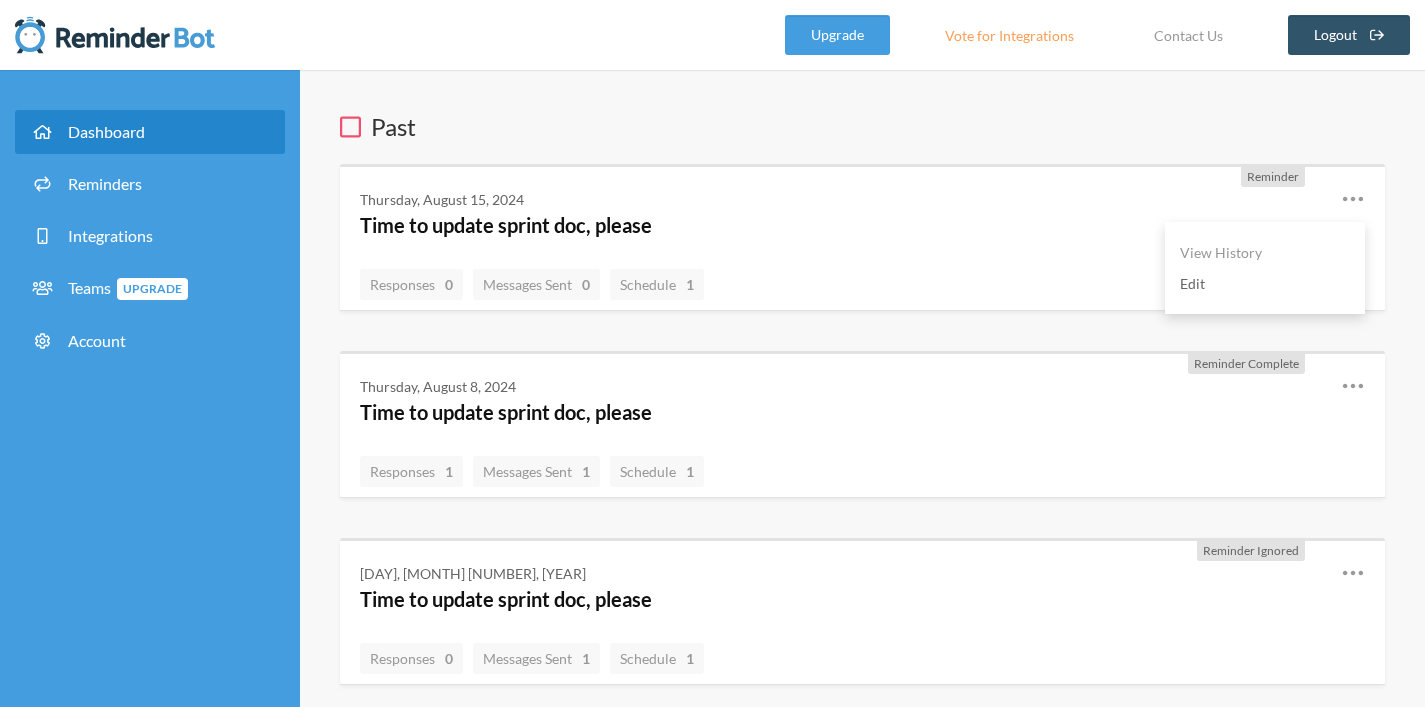 click on "Edit" at bounding box center (1265, 283) 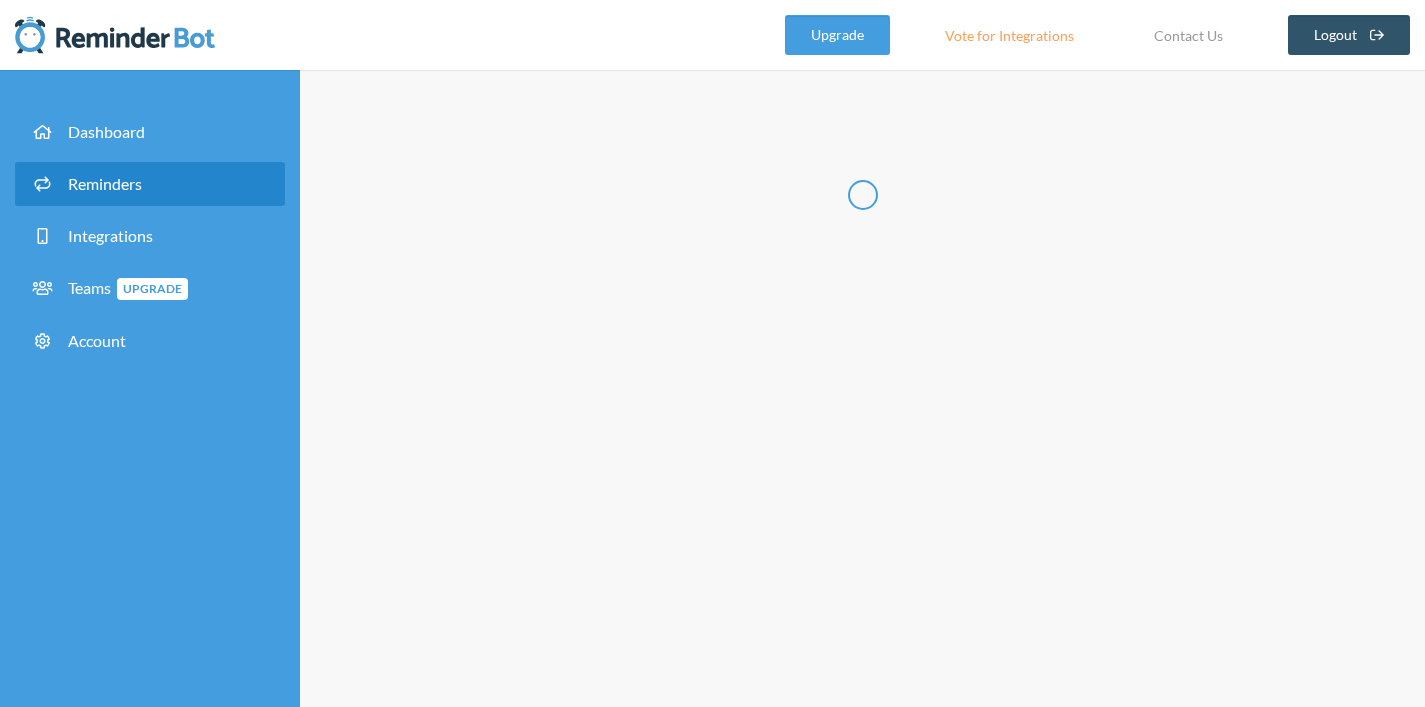 radio on "false" 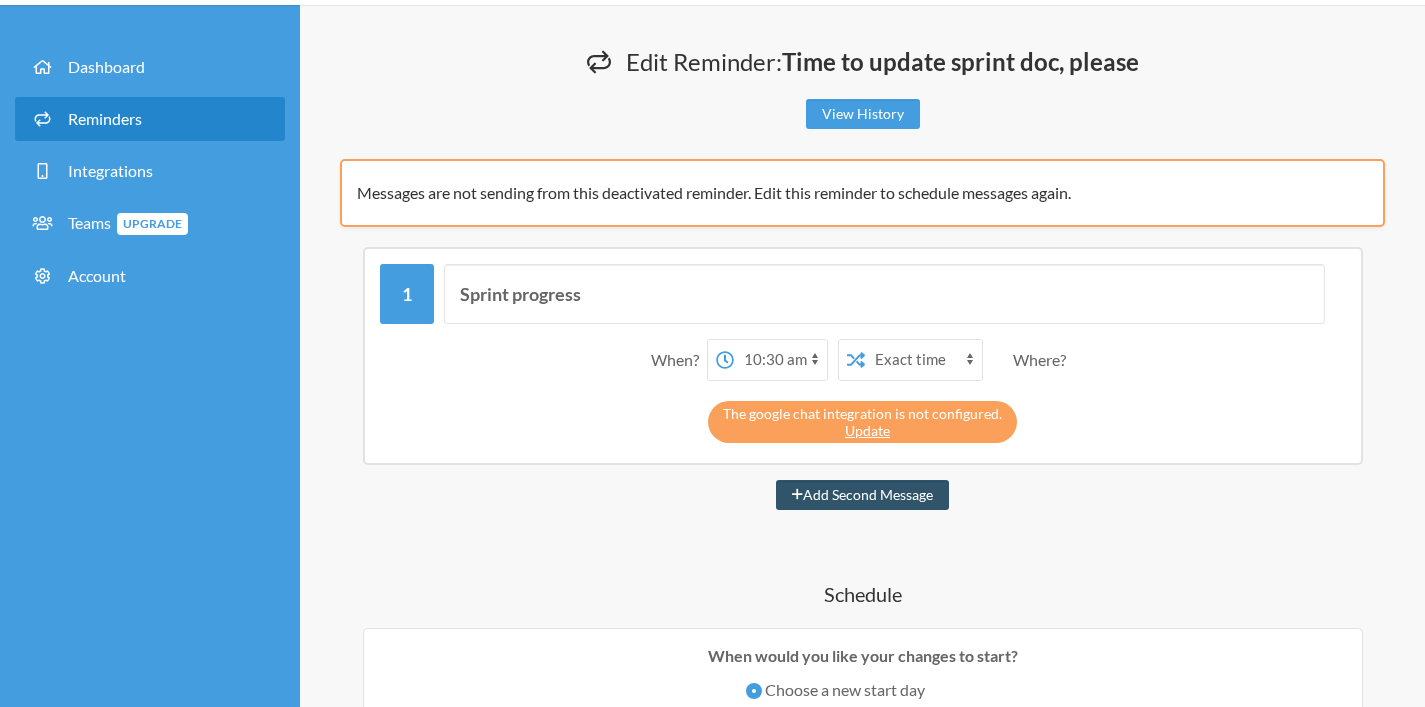 scroll, scrollTop: 0, scrollLeft: 0, axis: both 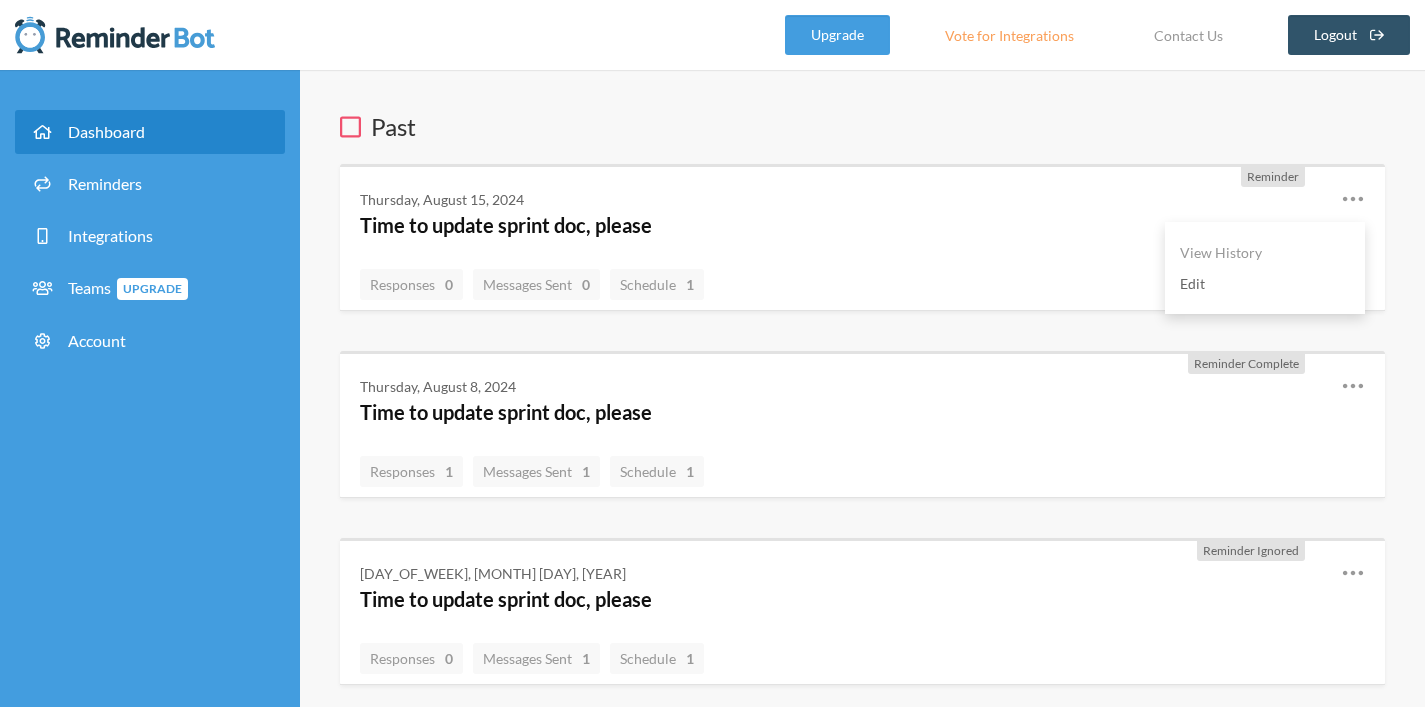 click on "Edit" at bounding box center [1265, 283] 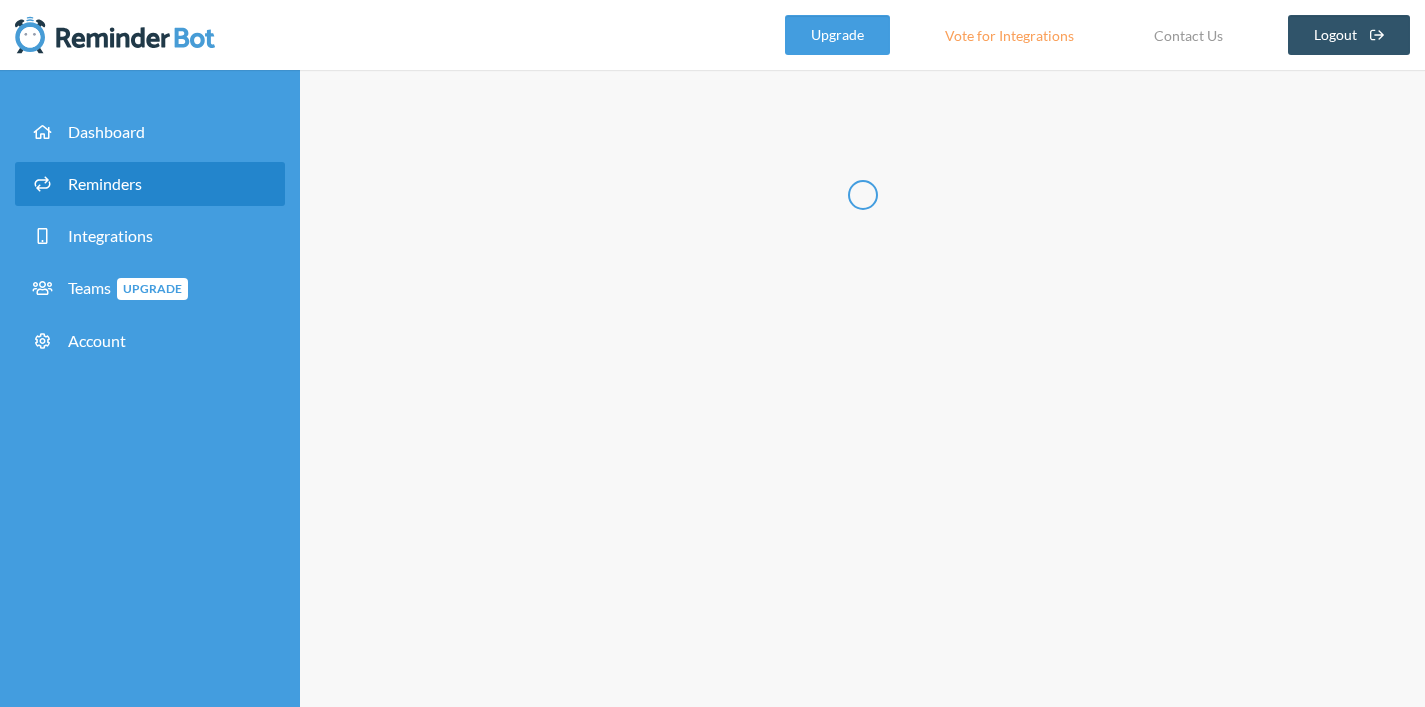 radio on "false" 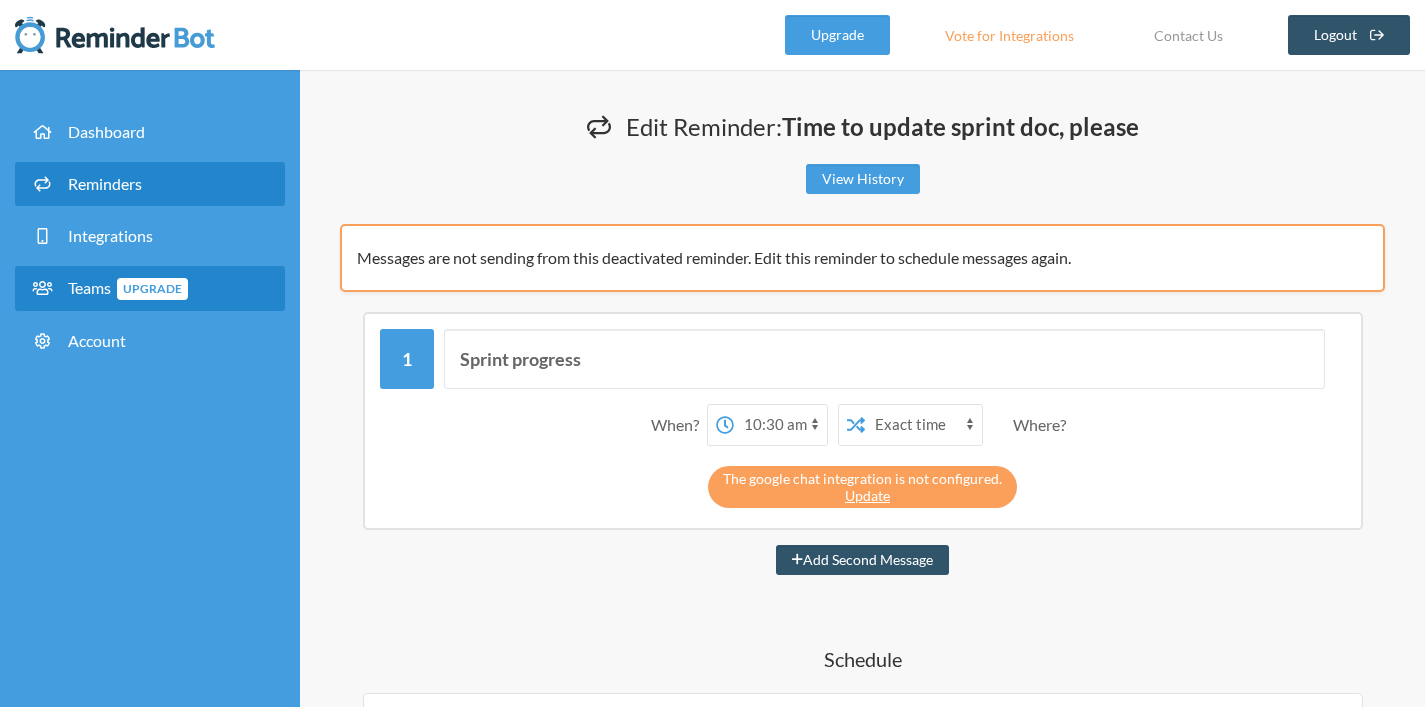 click on "Teams  Upgrade" at bounding box center [128, 287] 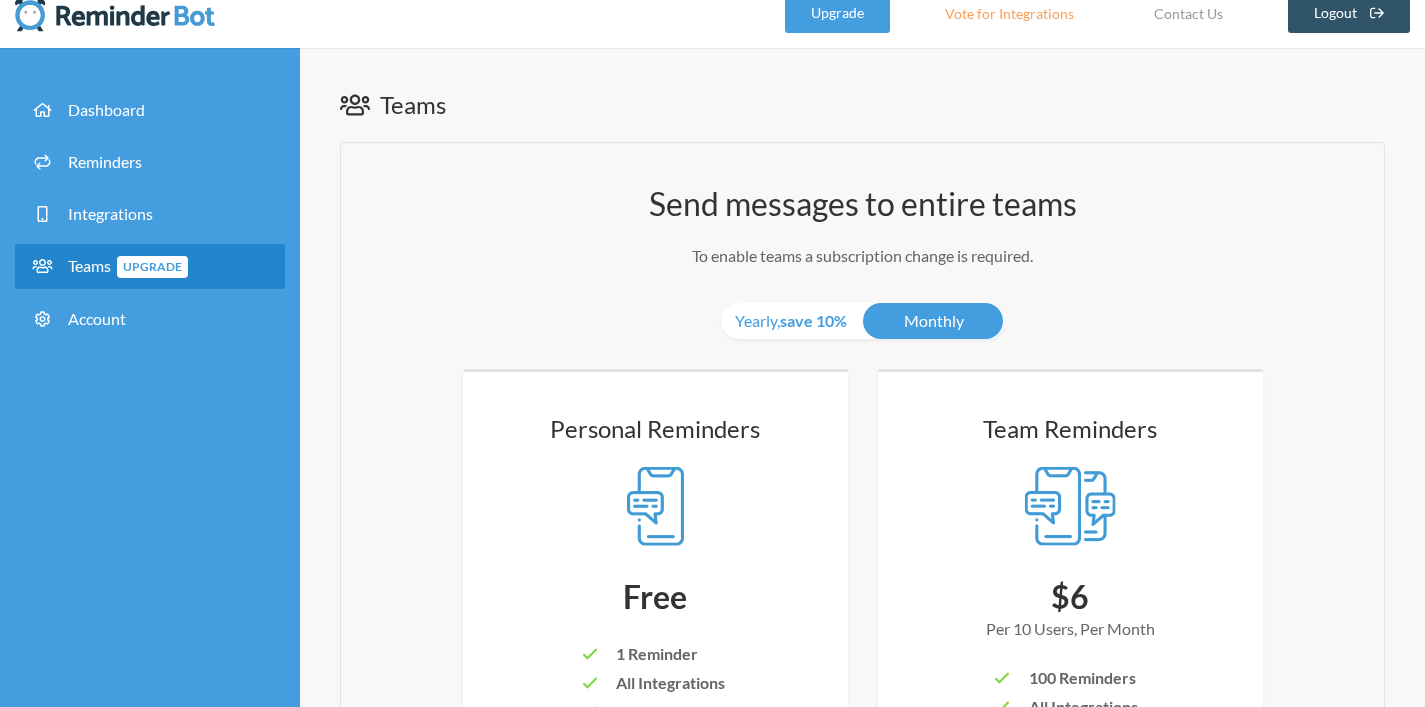 scroll, scrollTop: 18, scrollLeft: 0, axis: vertical 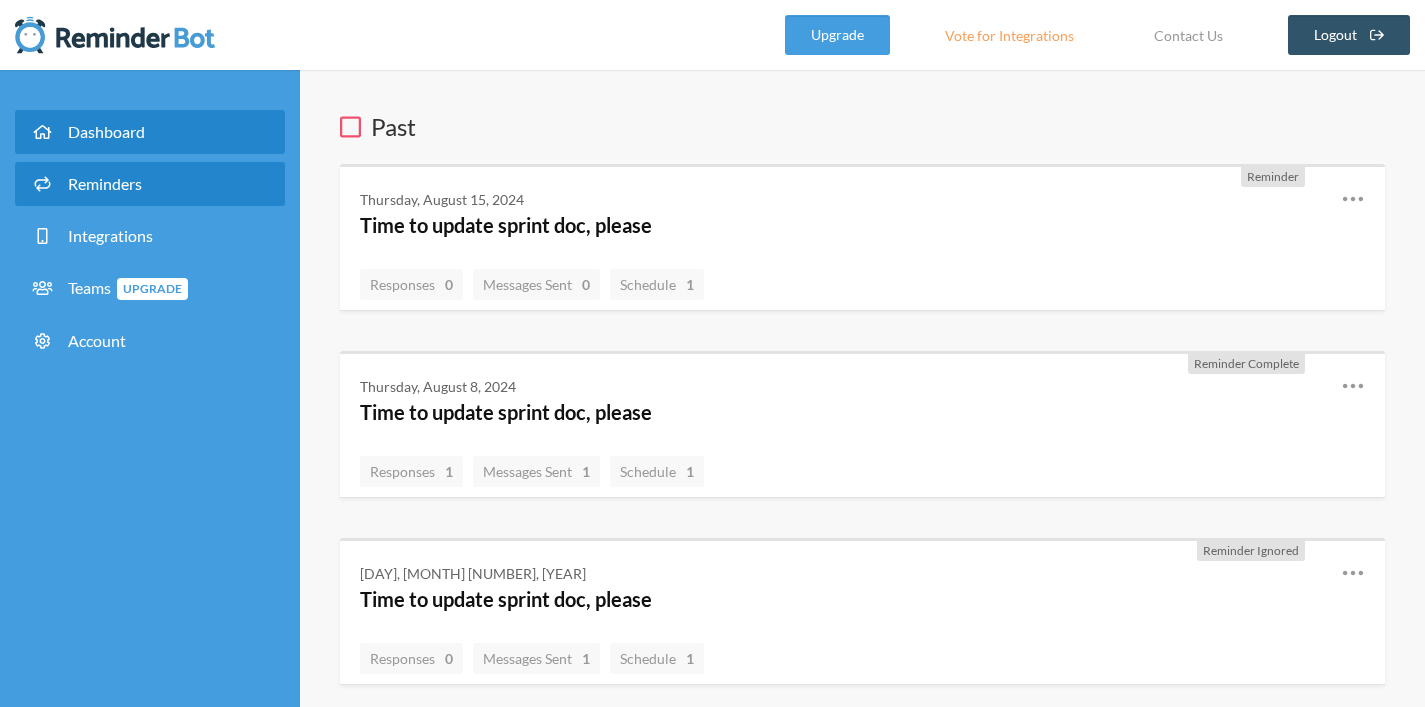 click on "Reminders" at bounding box center [105, 183] 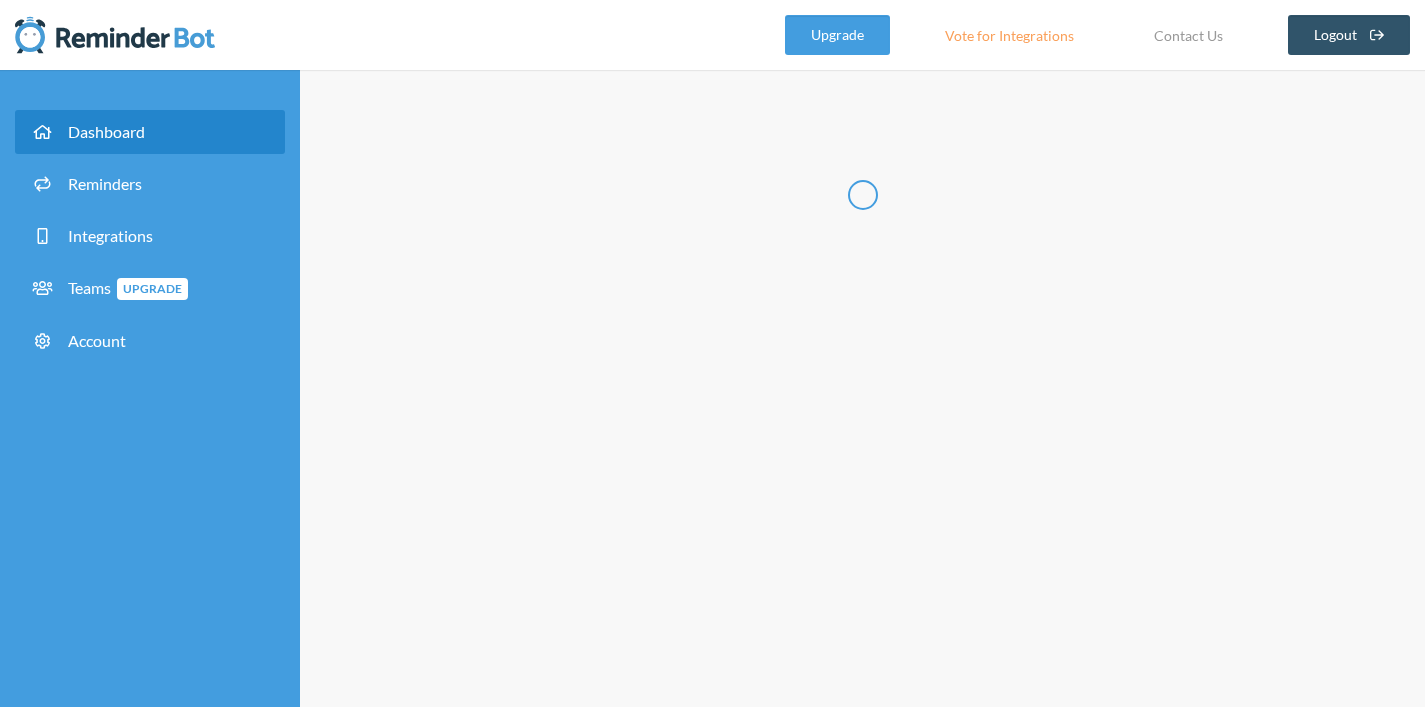 scroll, scrollTop: 0, scrollLeft: 0, axis: both 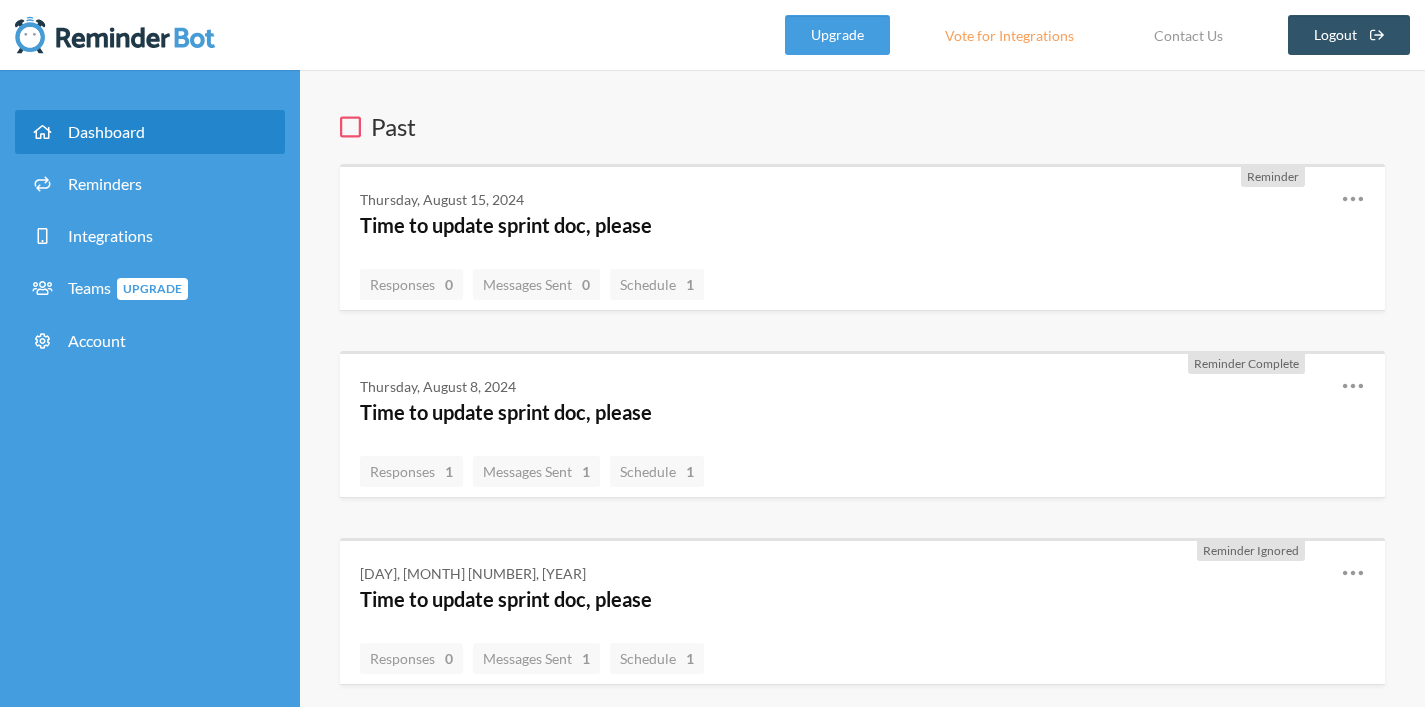 click on "Vote for Integrations" at bounding box center (1009, 35) 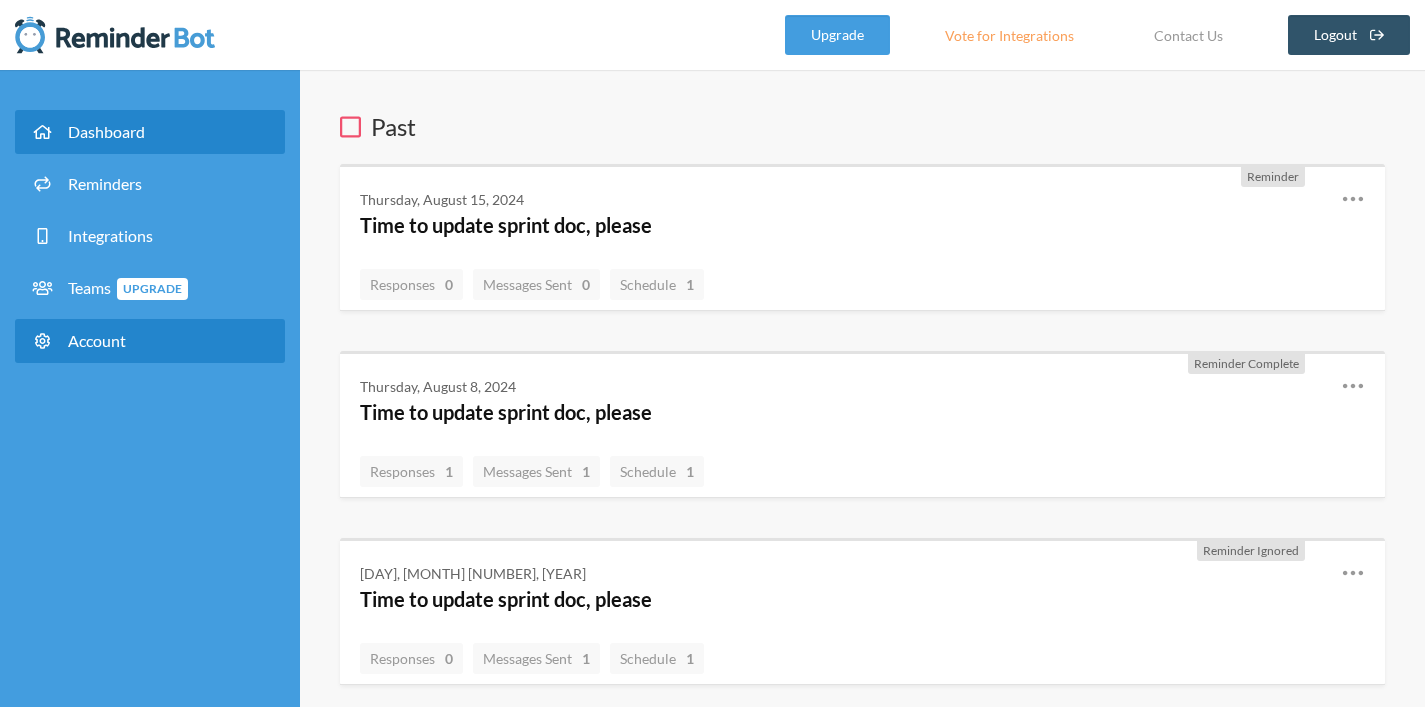 click on "Account" at bounding box center (150, 341) 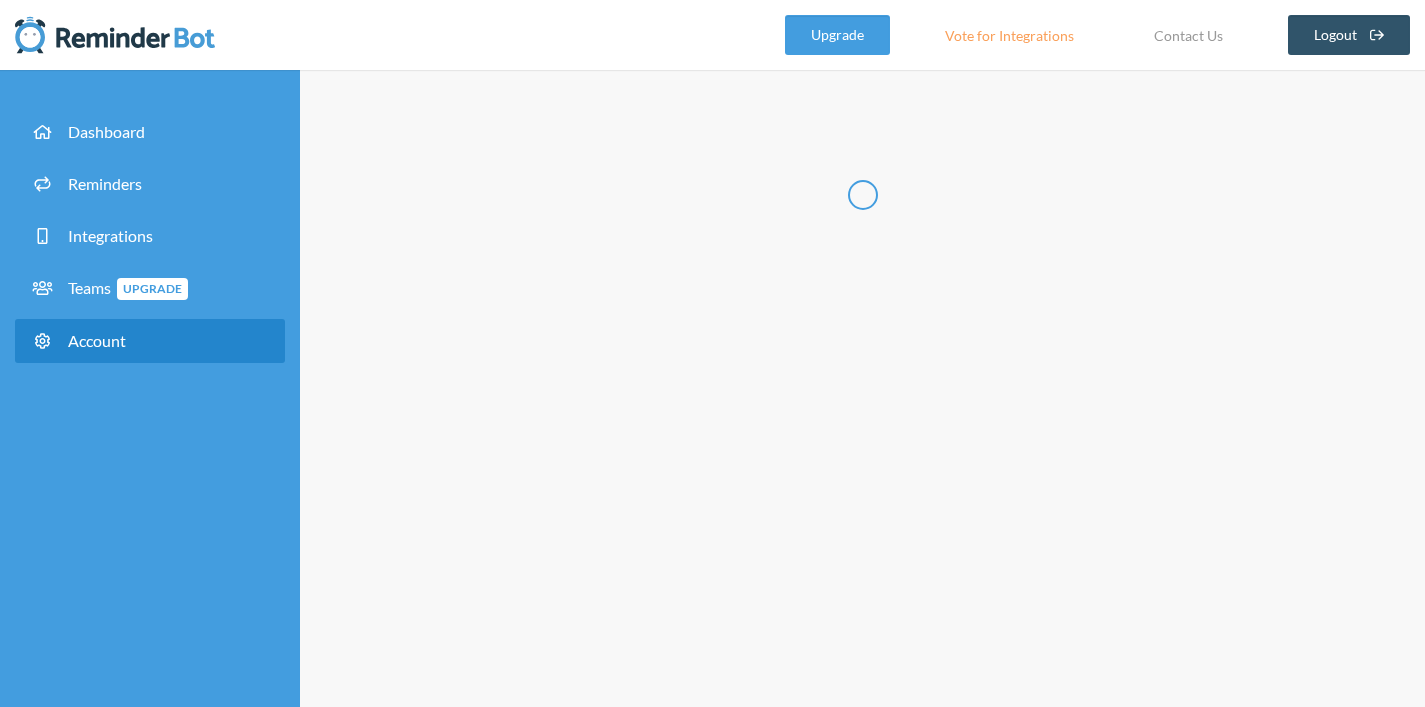 type on "**********" 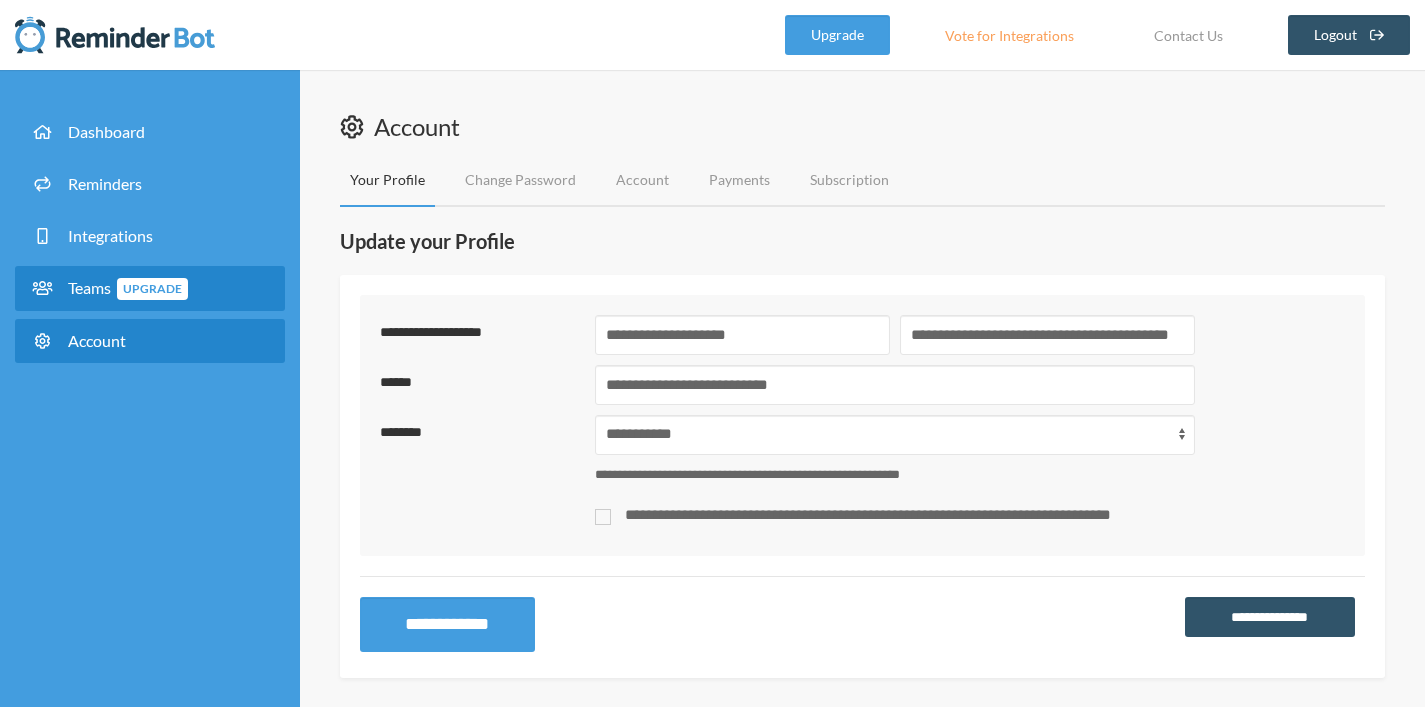 click on "Teams  Upgrade" at bounding box center [128, 287] 